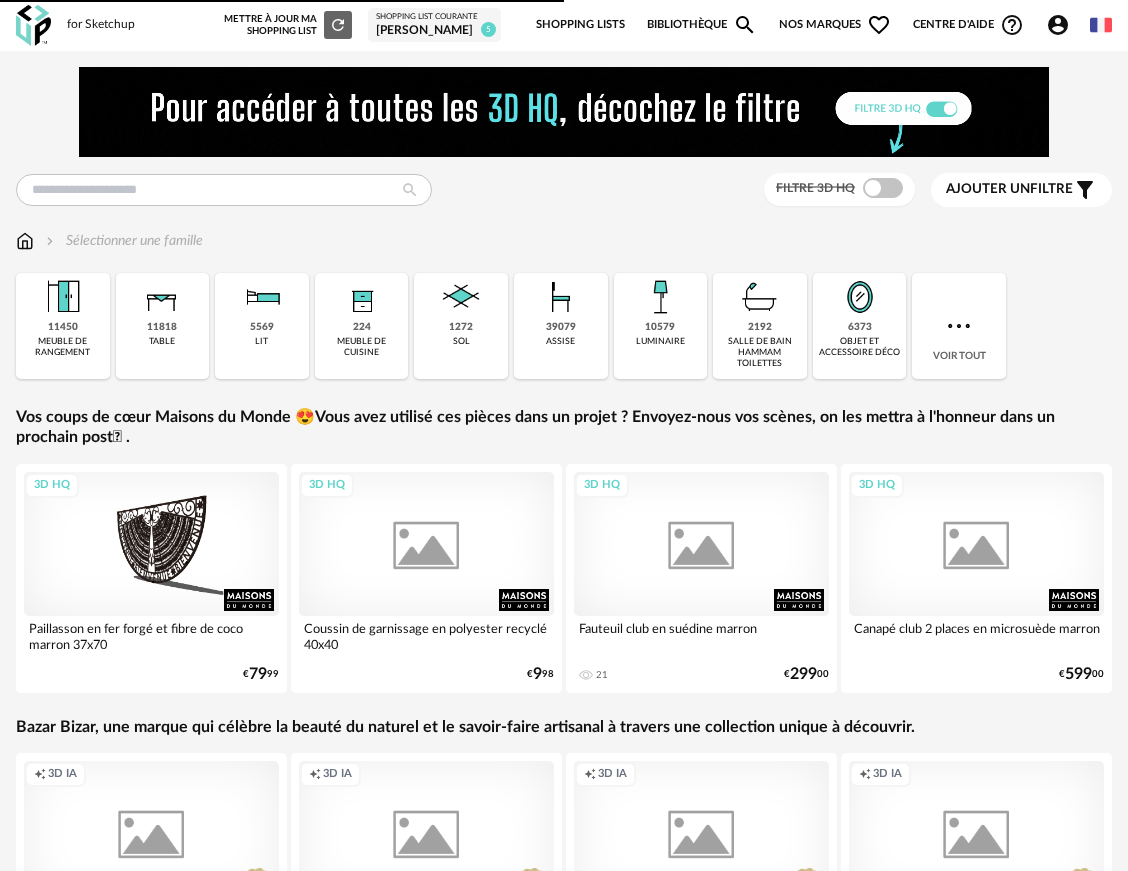 click at bounding box center (564, 112) 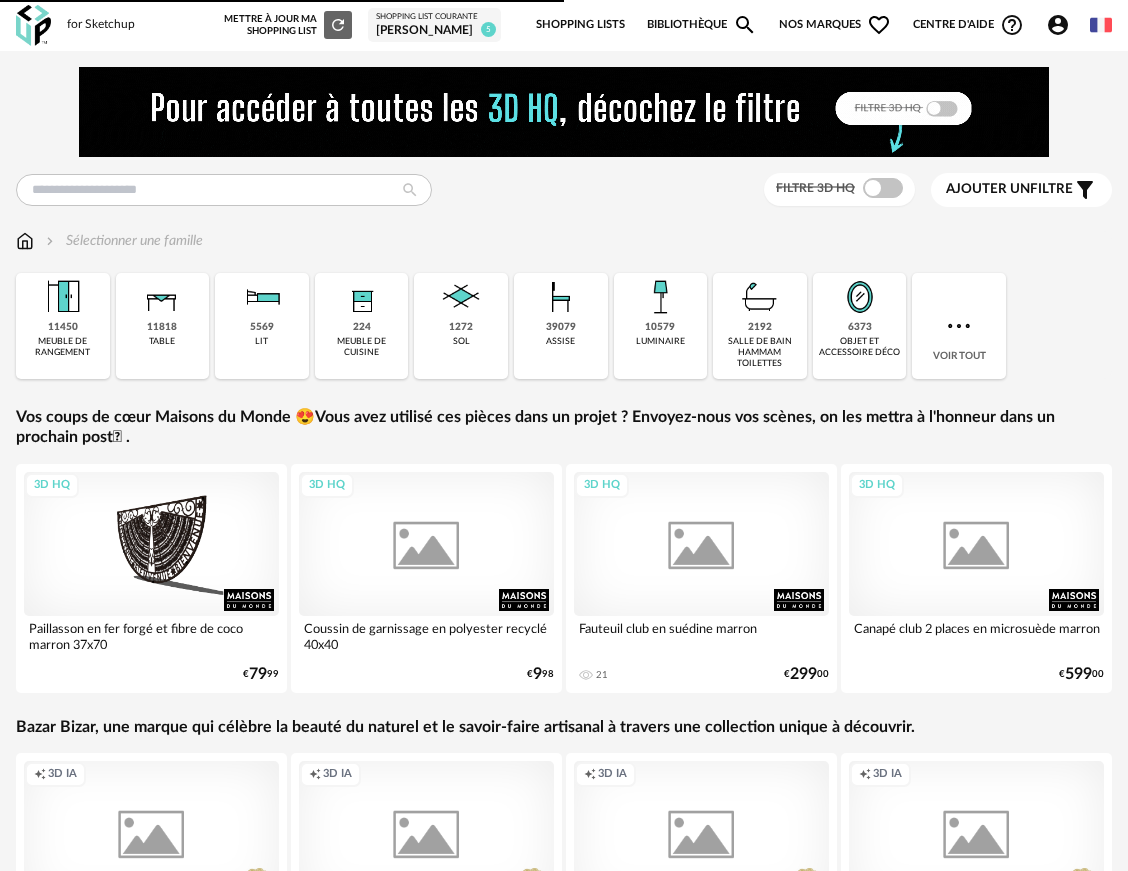 scroll, scrollTop: 0, scrollLeft: 0, axis: both 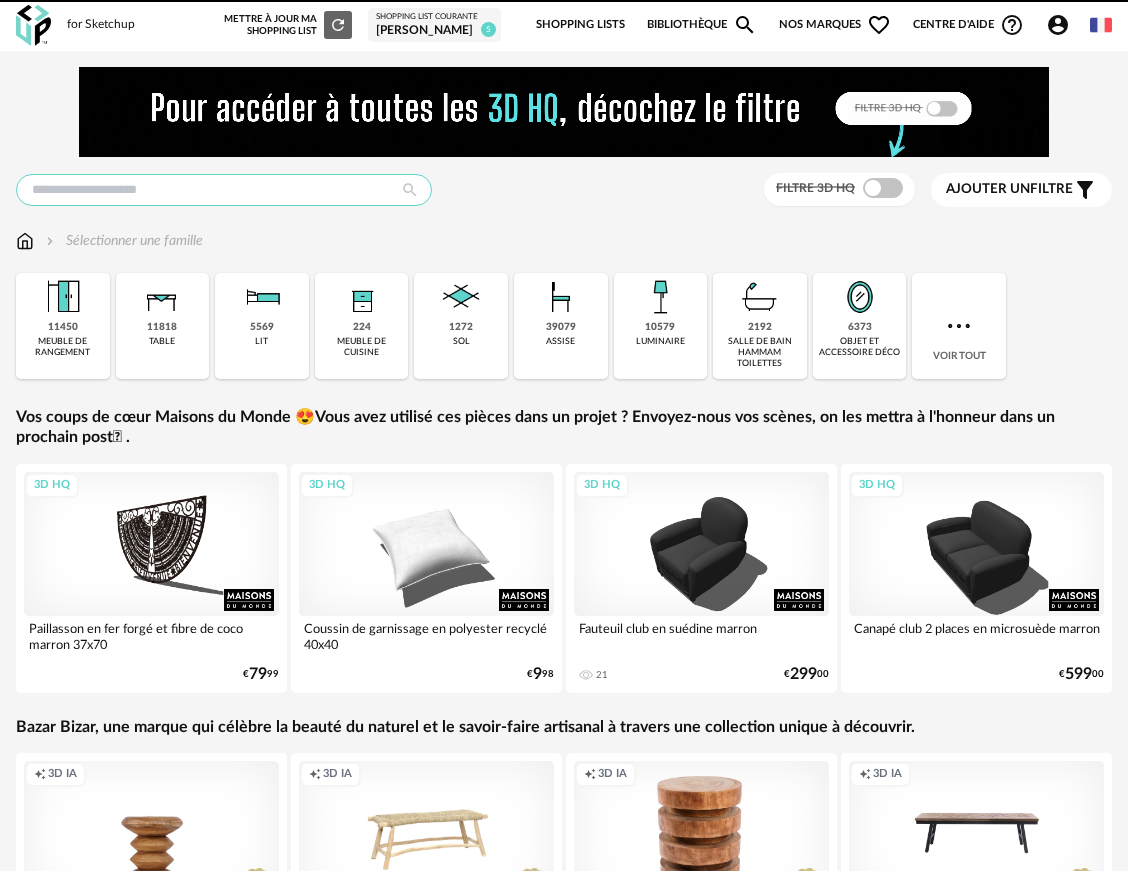 click at bounding box center [224, 190] 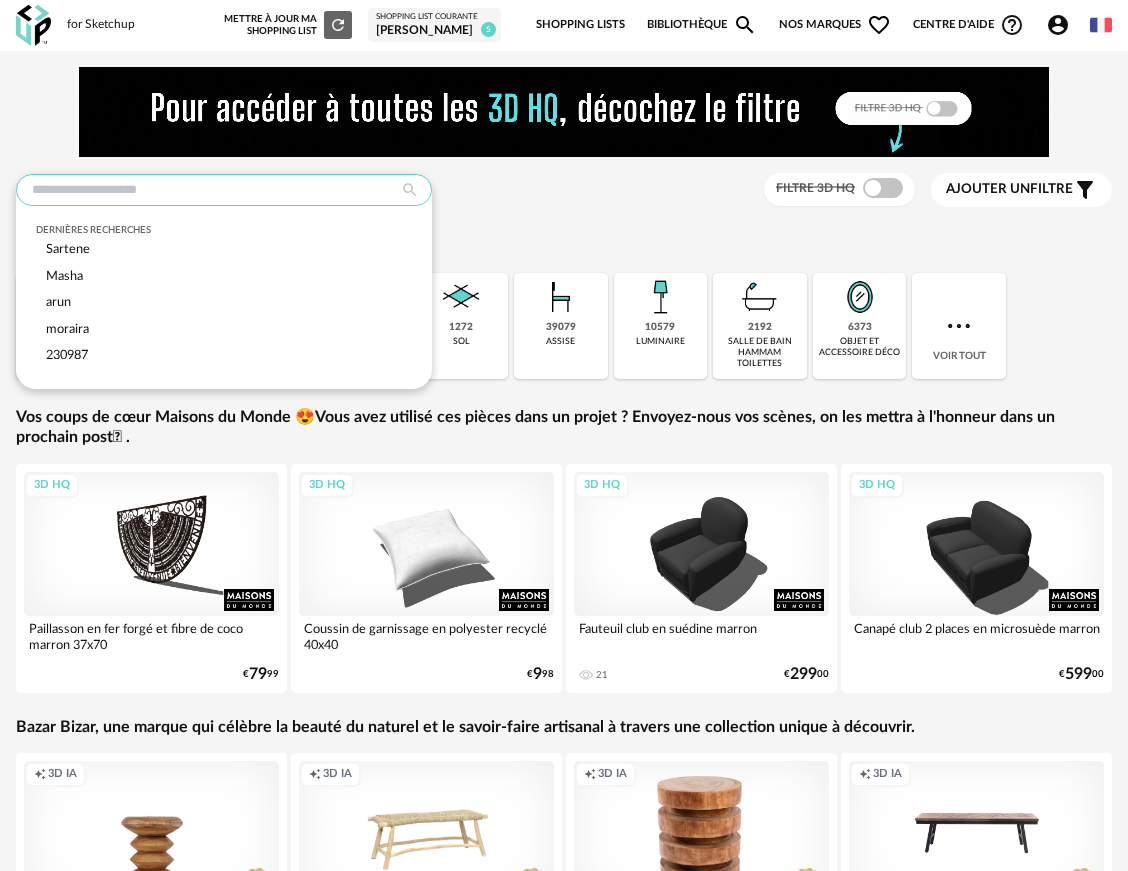 paste on "*****" 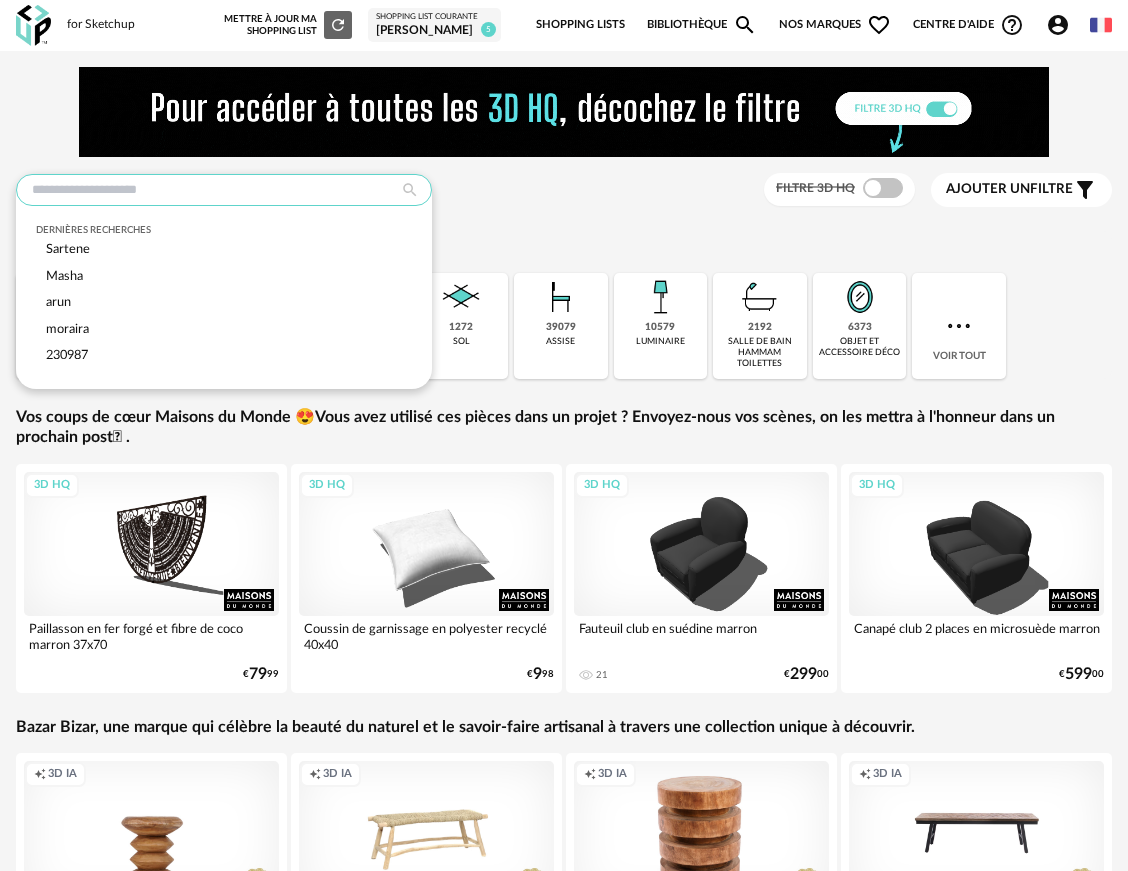 type on "*****" 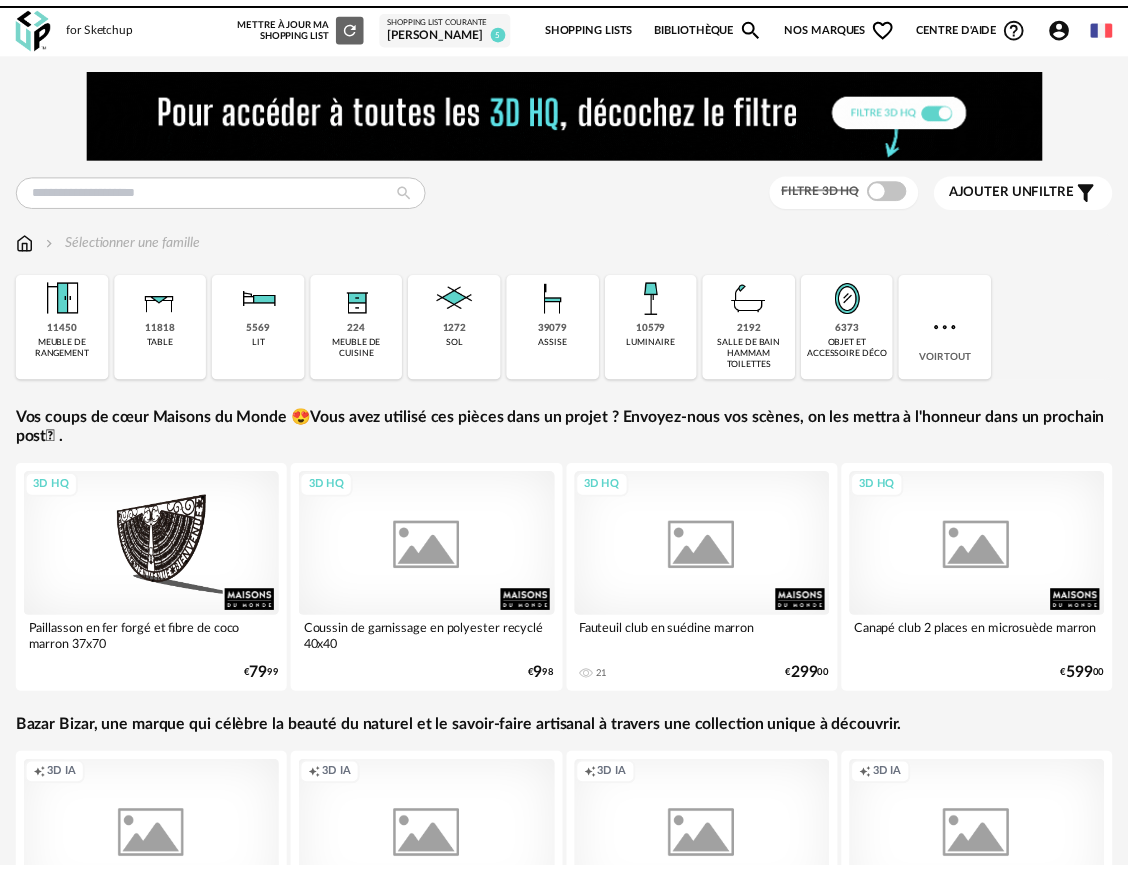 scroll, scrollTop: 0, scrollLeft: 0, axis: both 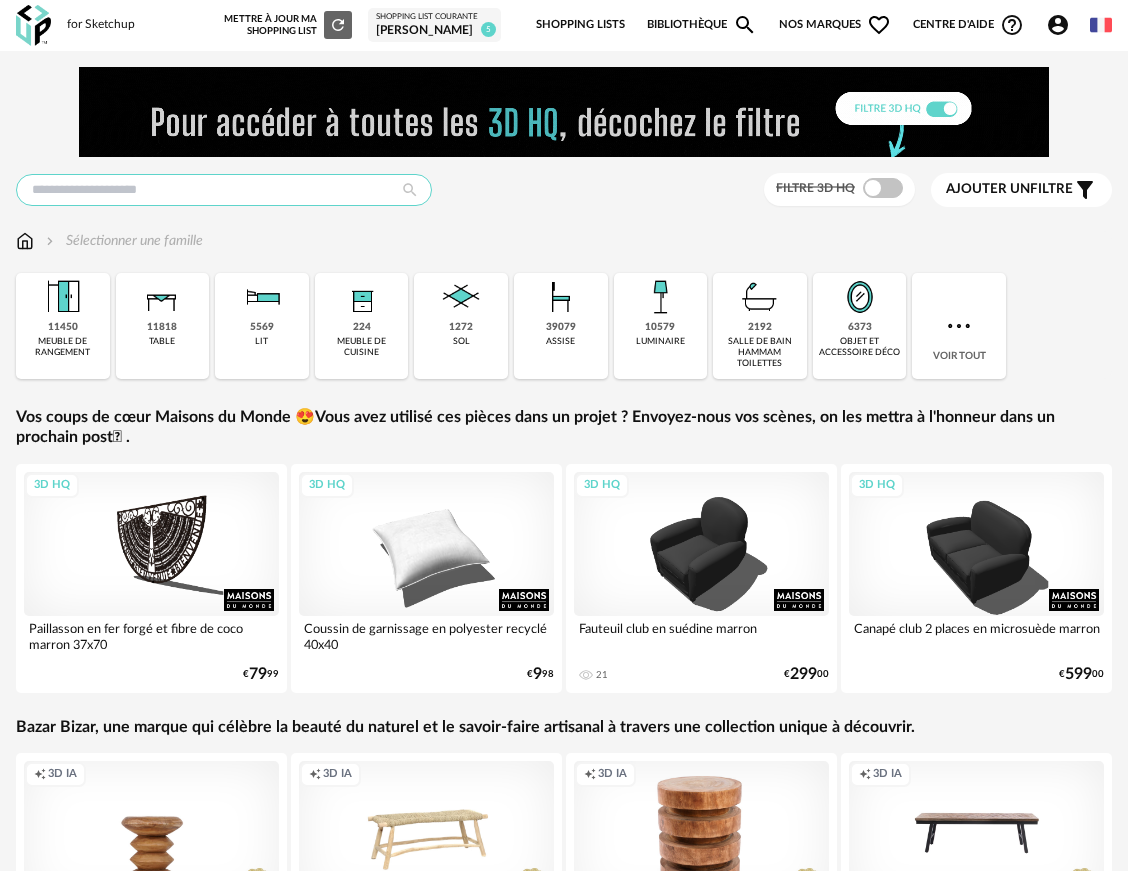 click at bounding box center (224, 190) 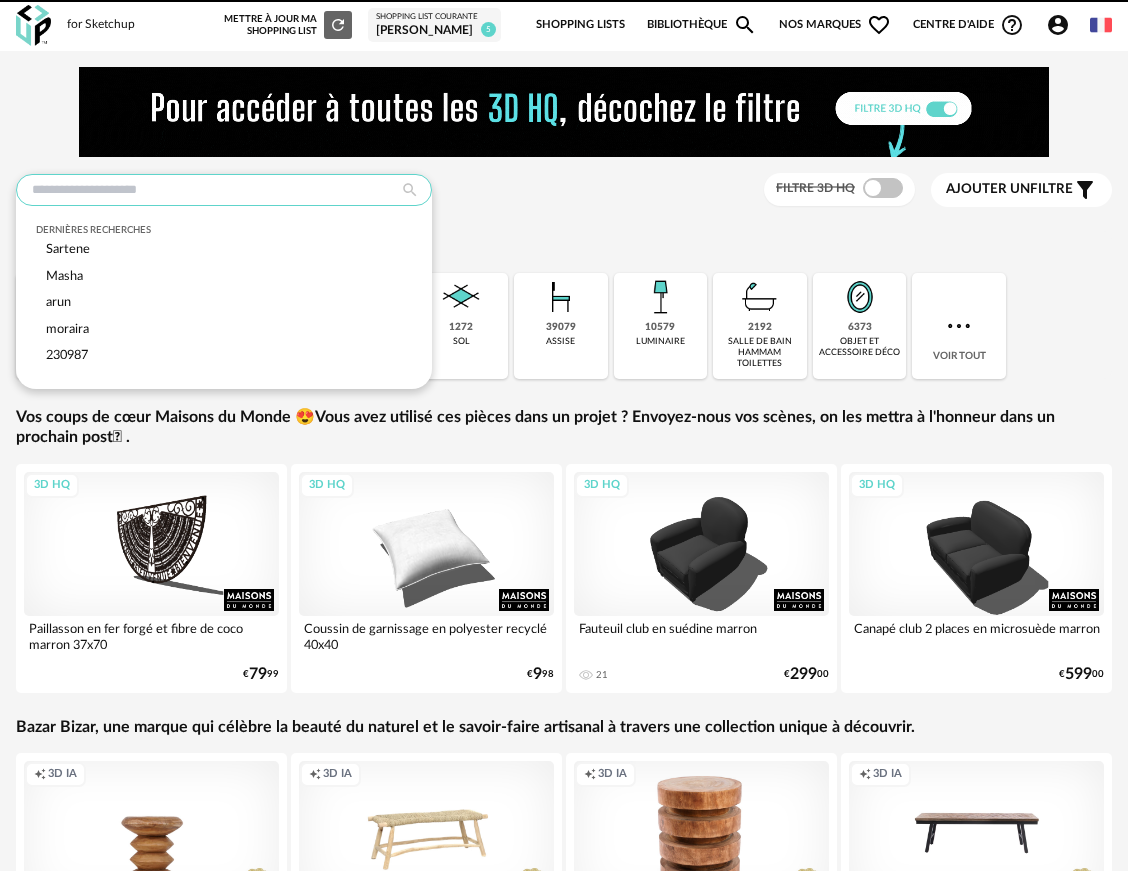 paste on "*****" 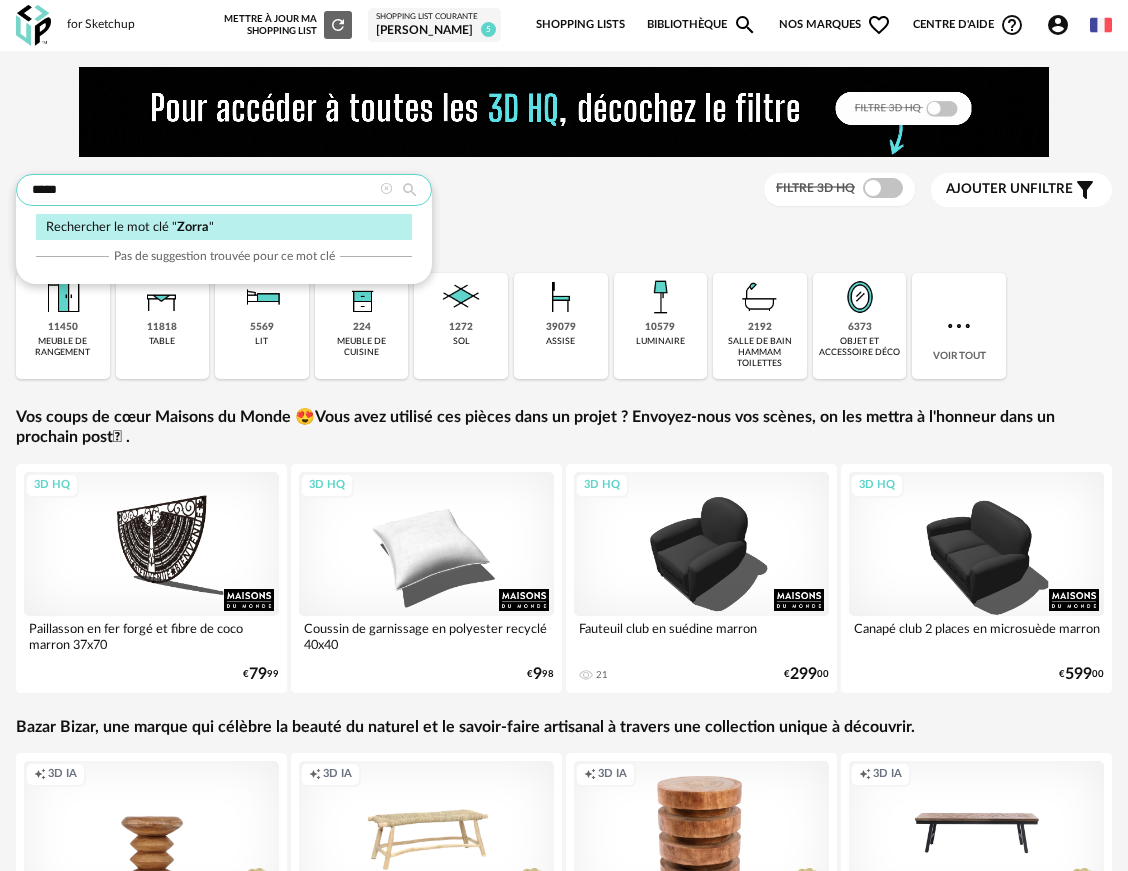 type on "*****" 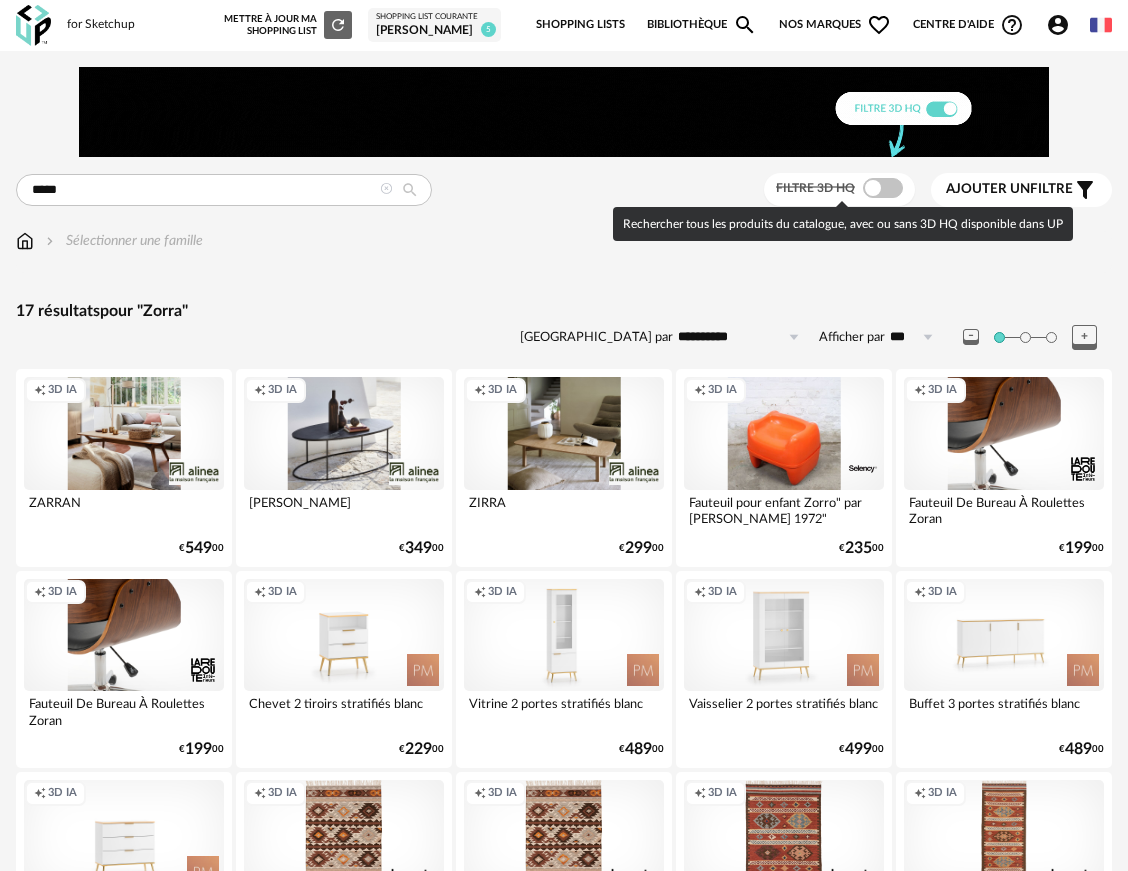 click at bounding box center (883, 188) 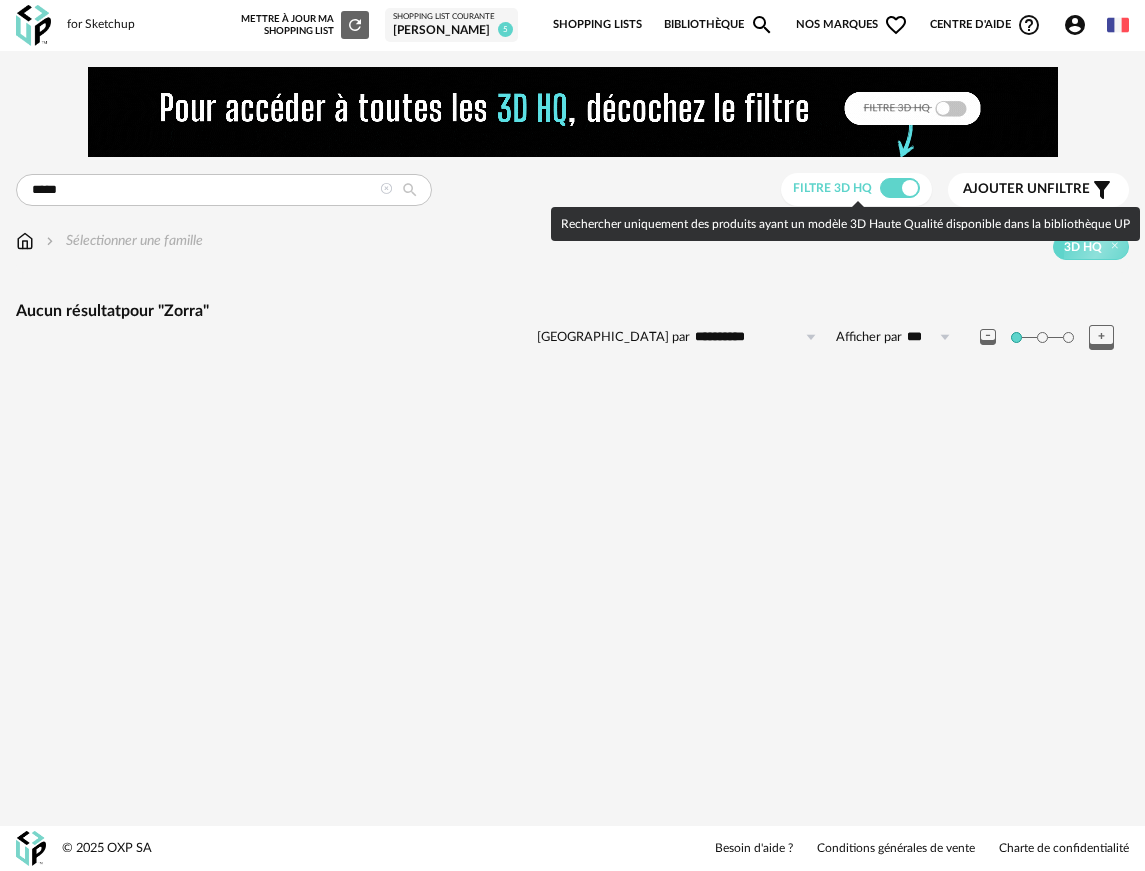 click at bounding box center (900, 188) 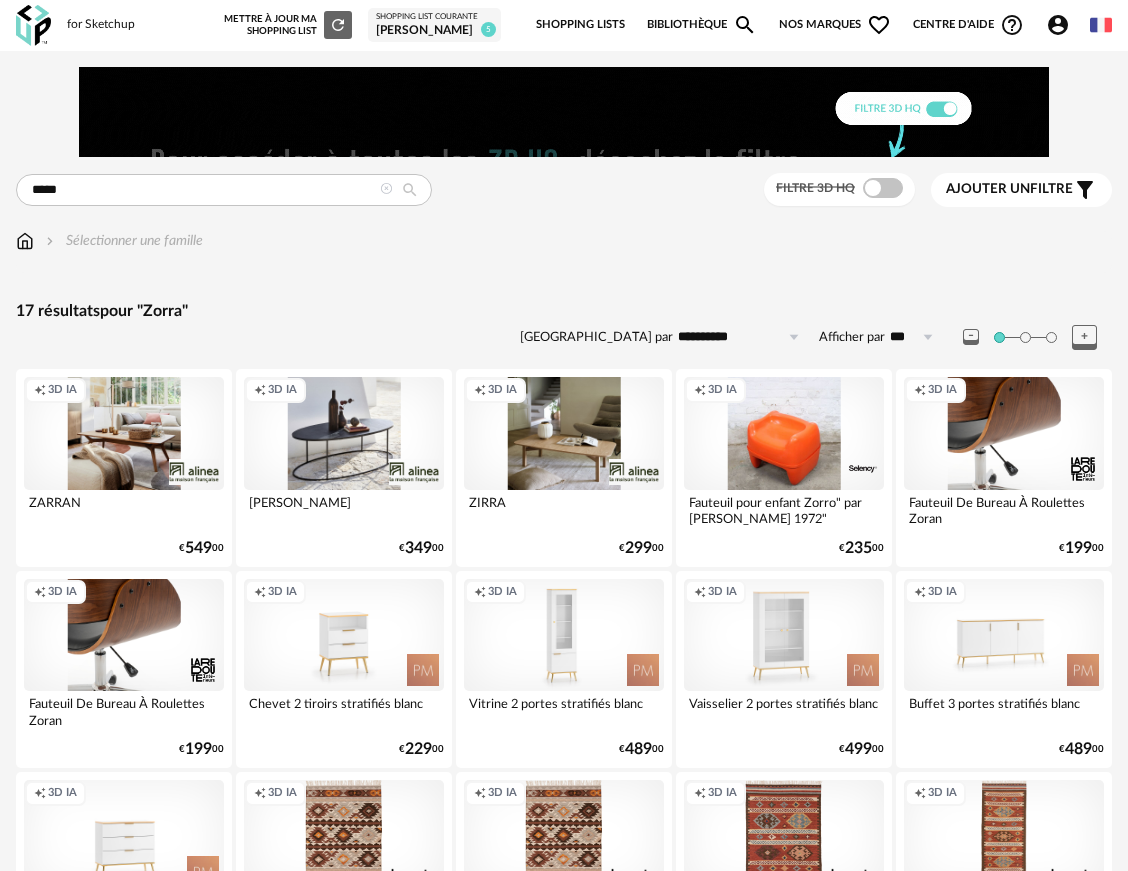 click on "Ajouter un" at bounding box center (988, 189) 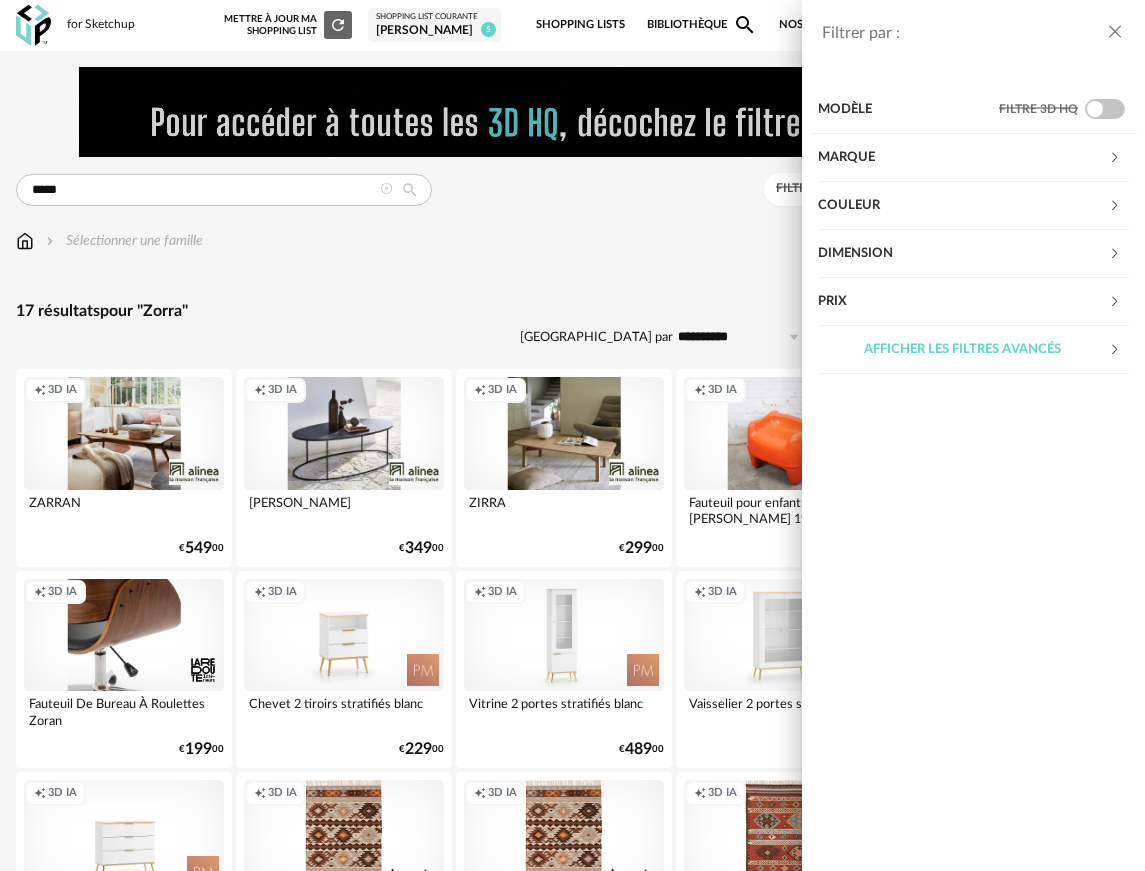 click on "Marque" at bounding box center (963, 158) 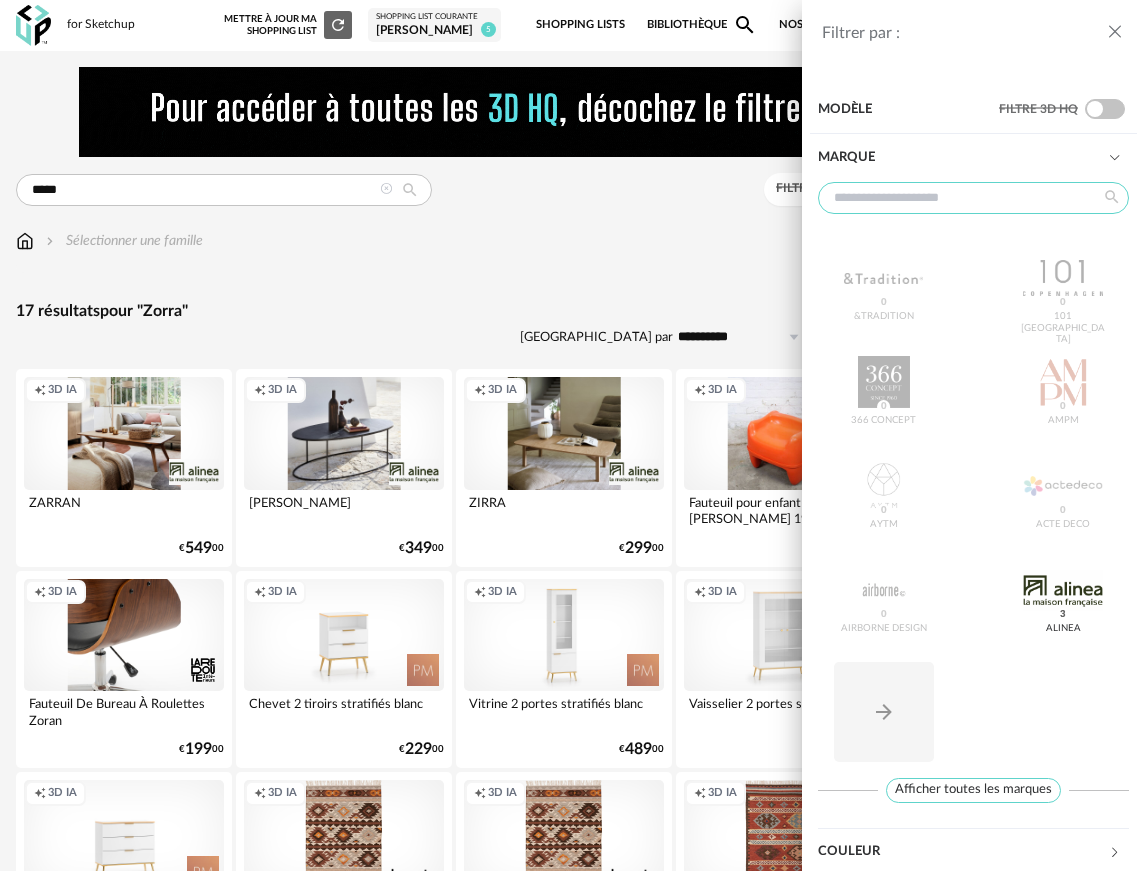 click at bounding box center (974, 198) 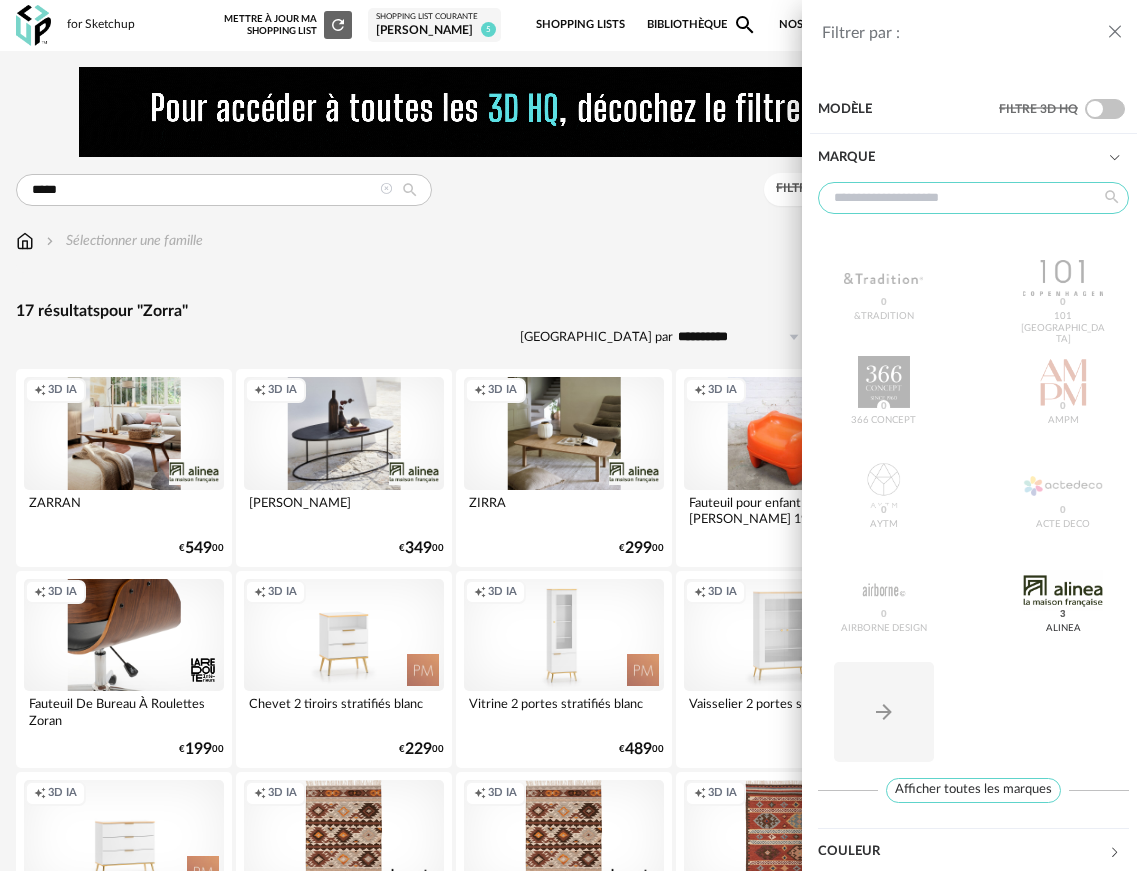 type on "*" 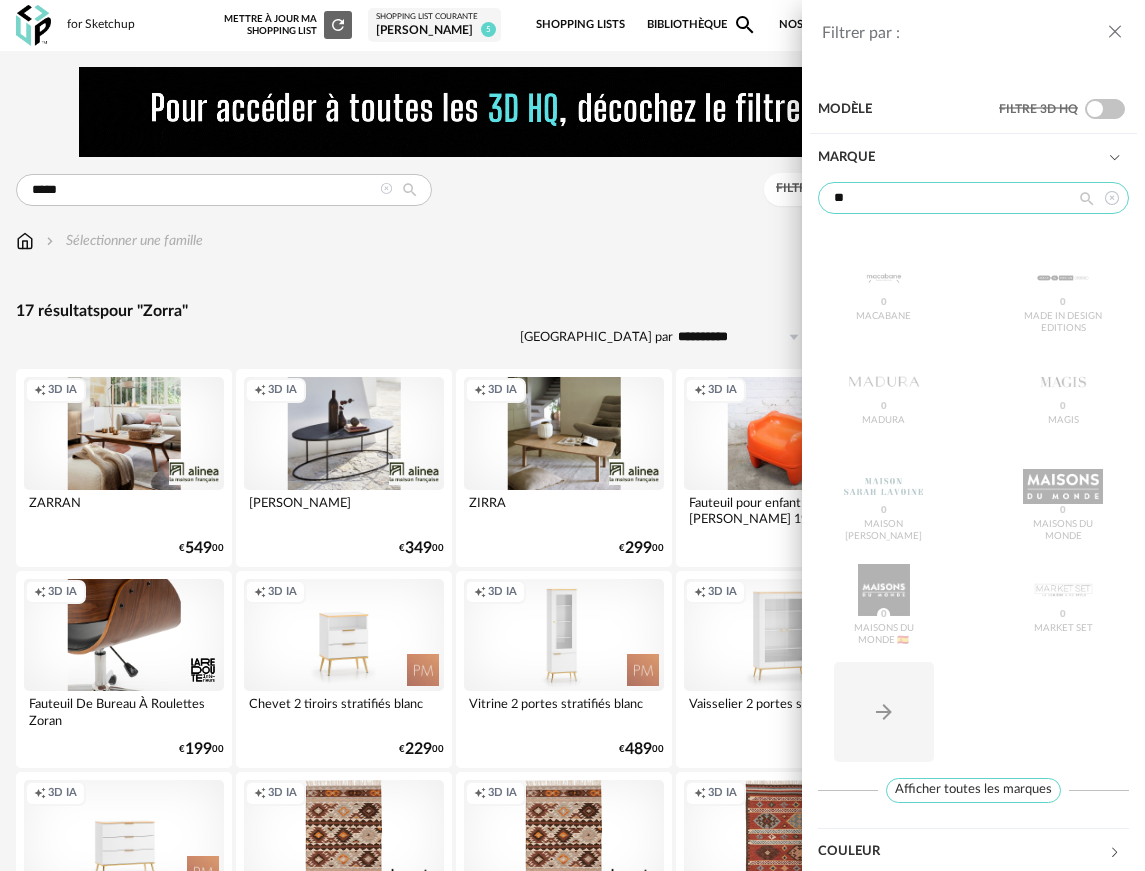type on "**" 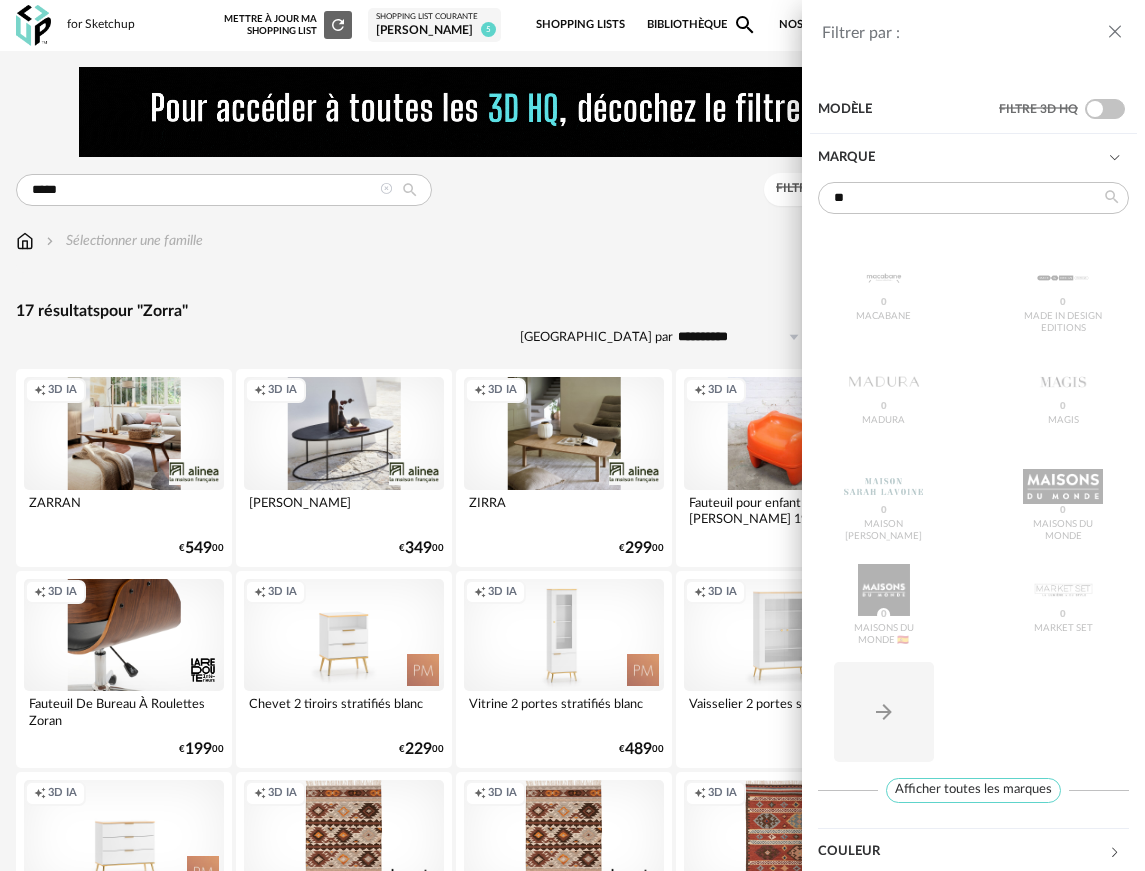 click on "MACABANE
0
Made in design Editions
0
Madura
0
Magis
0
Maison Sarah Lavoine
0
Maisons du Monde
0
Maisons du Monde 🇪🇸
0
Market Set
0     Arrow Right icon" at bounding box center [974, 500] 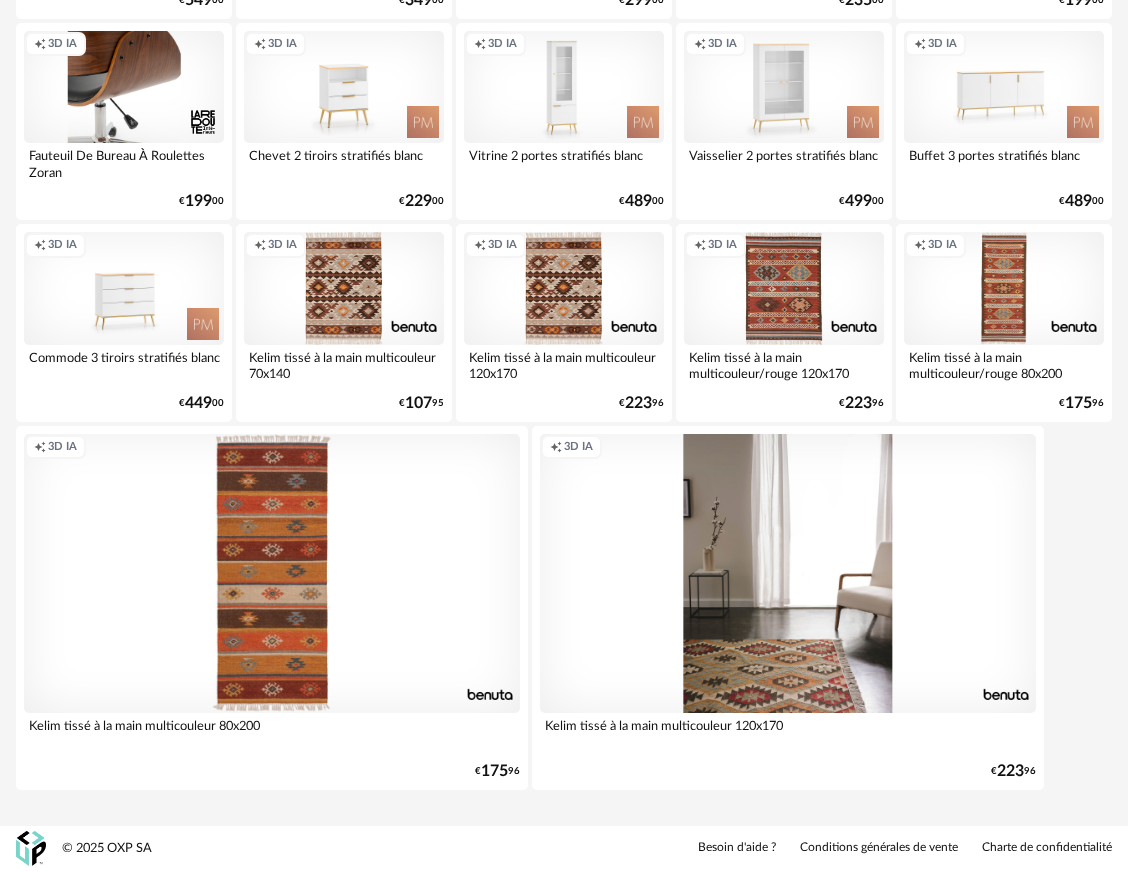 scroll, scrollTop: 0, scrollLeft: 0, axis: both 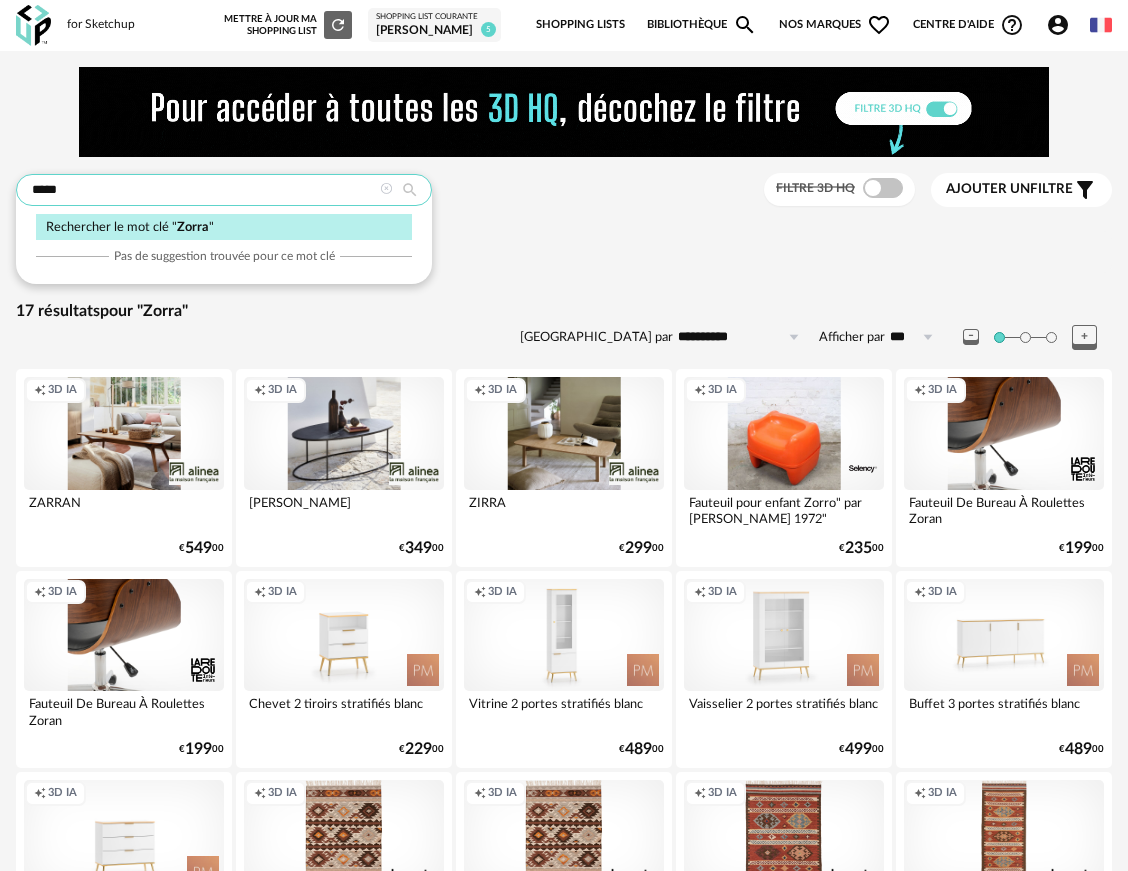 drag, startPoint x: 314, startPoint y: 196, endPoint x: -90, endPoint y: 172, distance: 404.71225 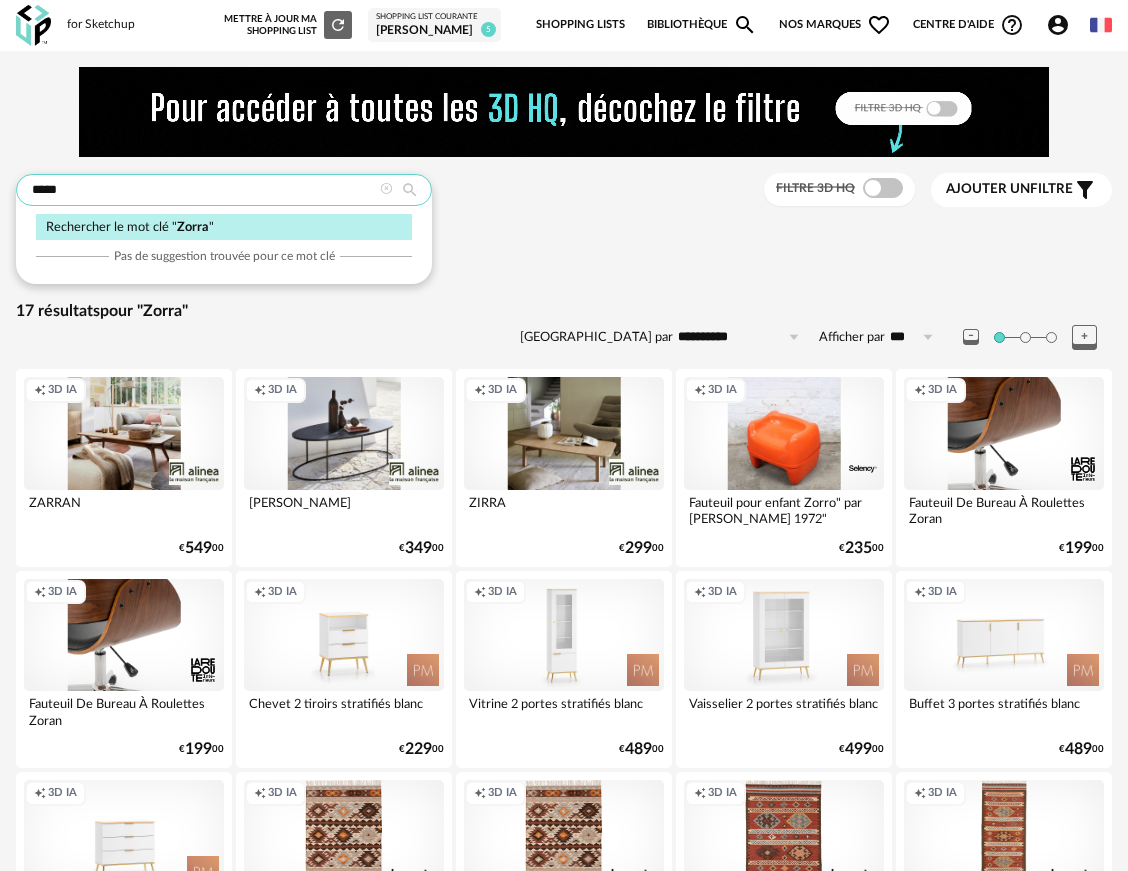 click on "for Sketchup   Nouvelle shopping list
Mettre à jour ma Shopping List
Refresh icon   Shopping List courante   Olivia   5       Shopping Lists   Bibliothèque Magnify icon   Nos marques Heart Outline icon   Toutes les marques   Close icon
Centre d'aide Help Circle Outline icon   Tutos vidéos   Lire la FAQ   Contacter le support   Account Circle icon   Compte   Connecté en tant que   Jimenez Javier   Modifier mon profil   Ma bibliothèque perso   Mes 3D IA Creation icon   Nouveautés de la plateforme       Déconnexion
English
Menu icon         *****
Rechercher le mot clé " Zorra "
Pas de suggestion trouvée pour ce mot clé
Filtre 3D HQ
Ajouter un  filtre s   Filter icon   Filtrer par :   Modèle
Filtre 3D HQ
Marque
**
MACABANE
0
Made in design Editions
0     0" at bounding box center [564, 709] 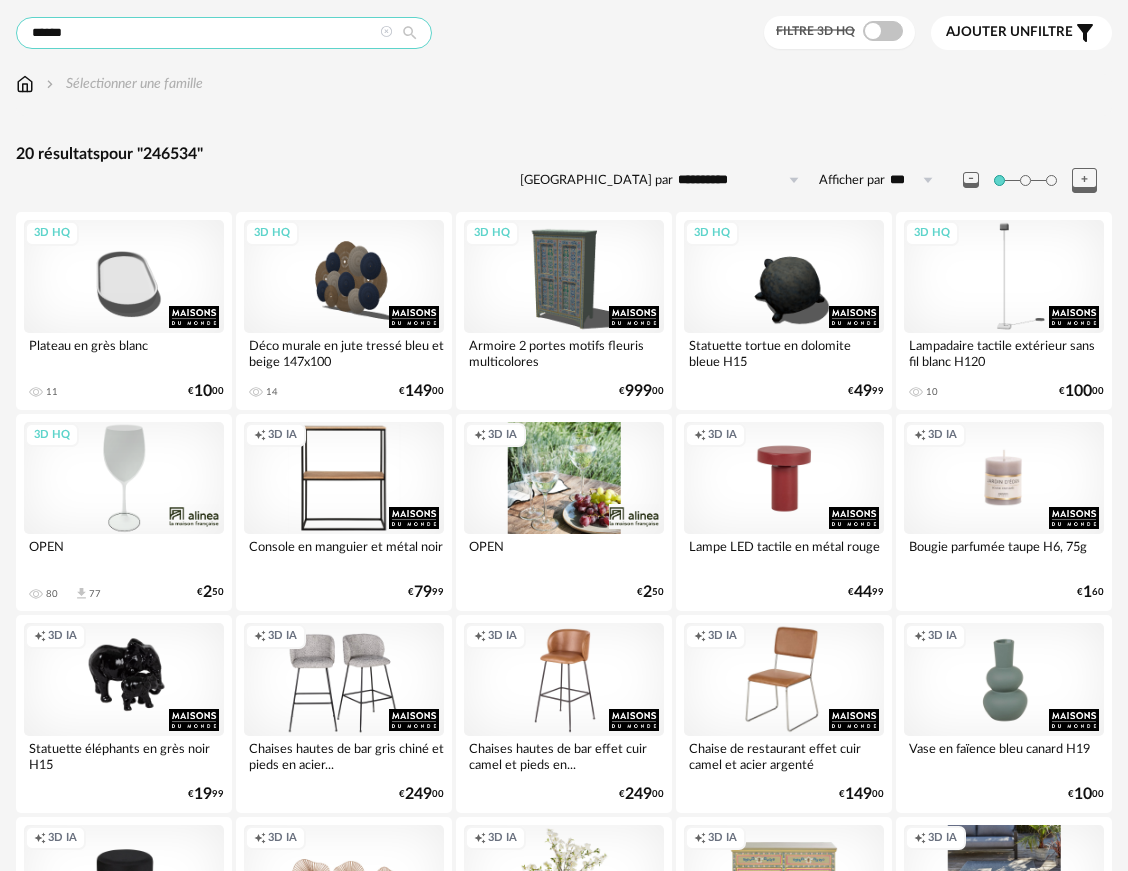 scroll, scrollTop: 0, scrollLeft: 0, axis: both 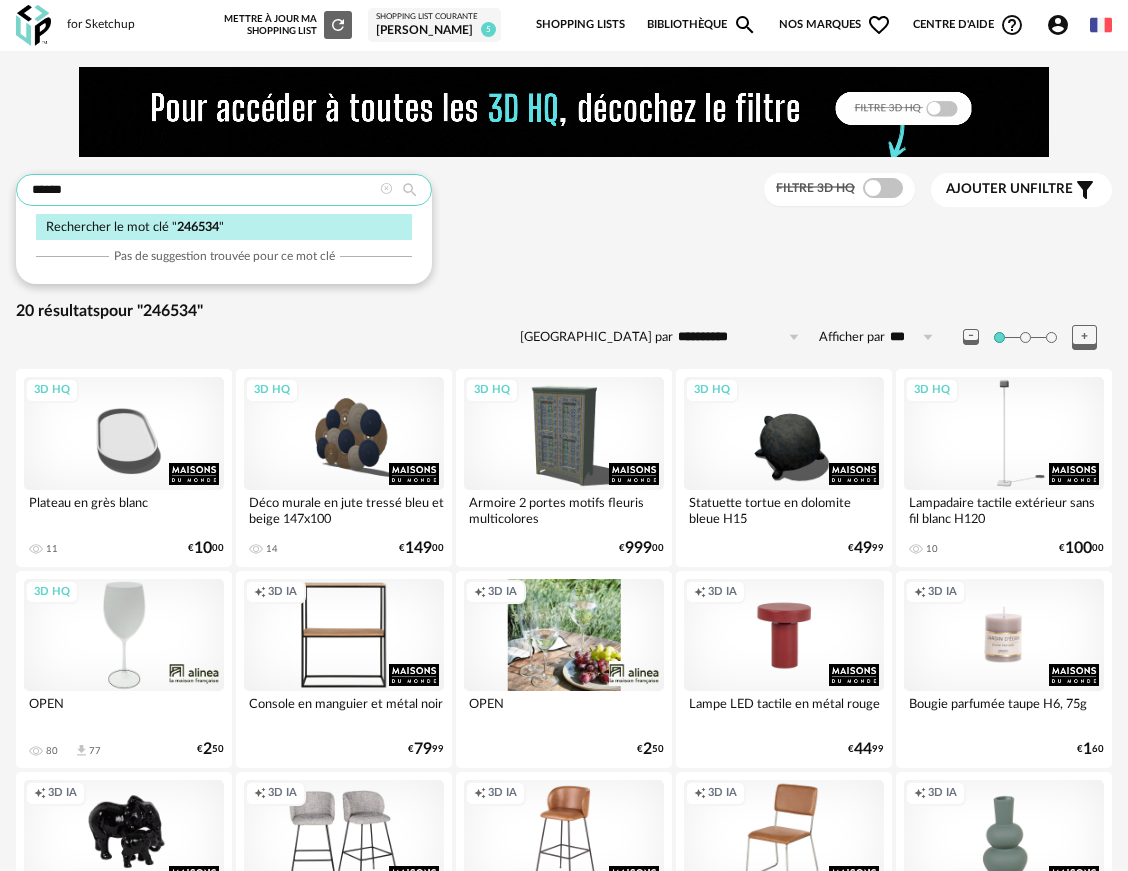 drag, startPoint x: 88, startPoint y: 187, endPoint x: 16, endPoint y: 192, distance: 72.1734 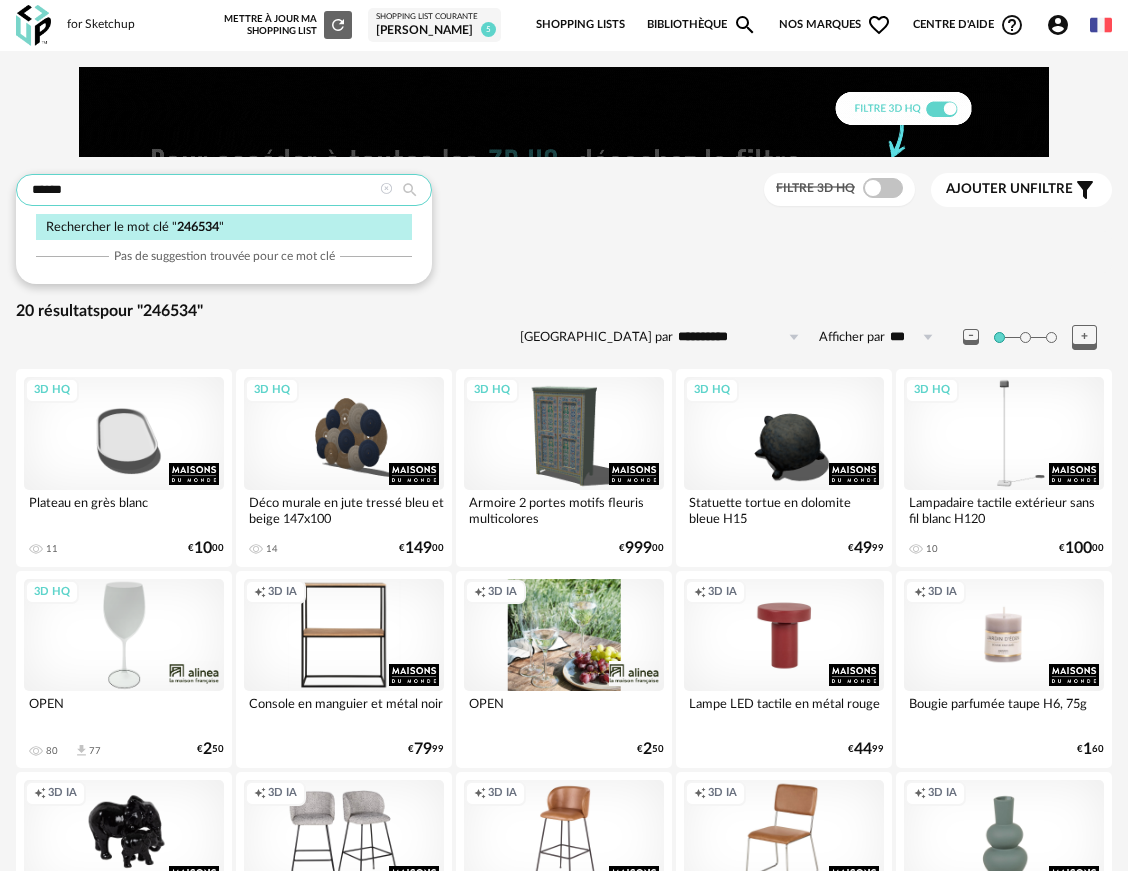 click on "******" at bounding box center (224, 190) 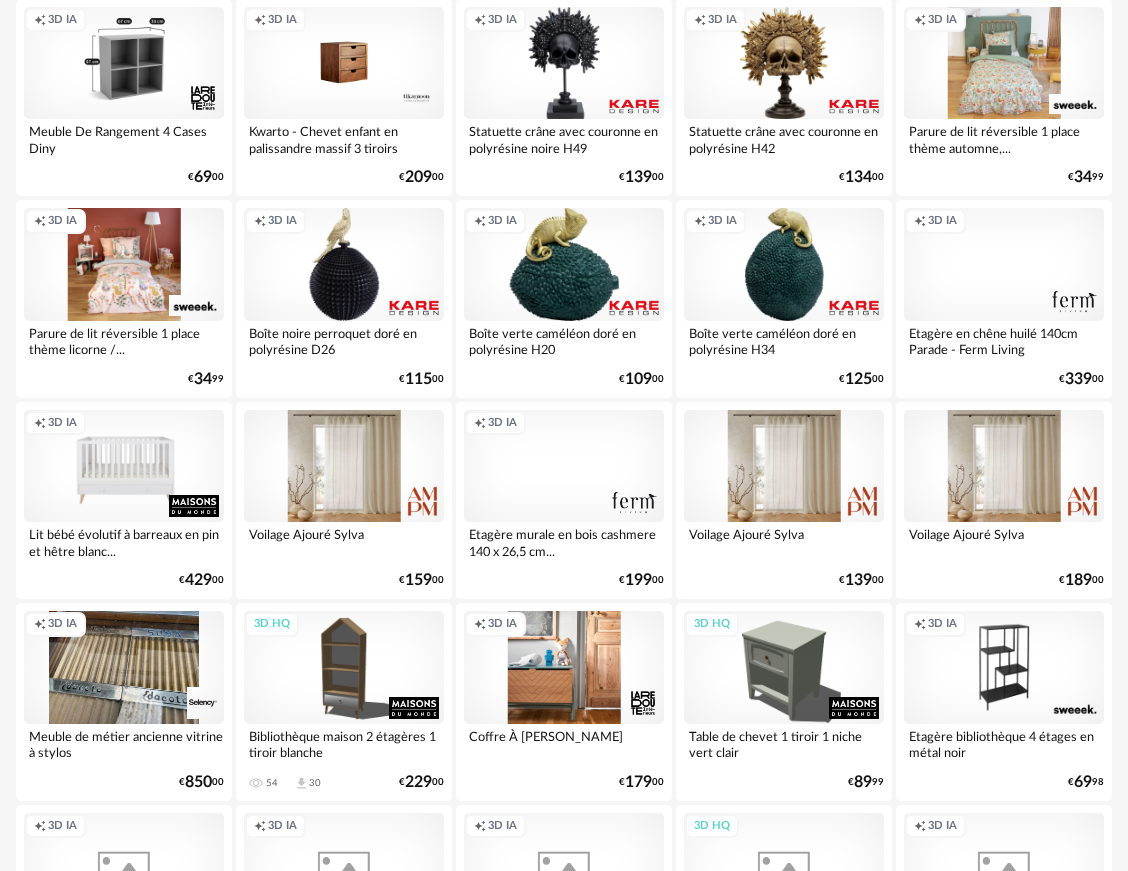 scroll, scrollTop: 2200, scrollLeft: 0, axis: vertical 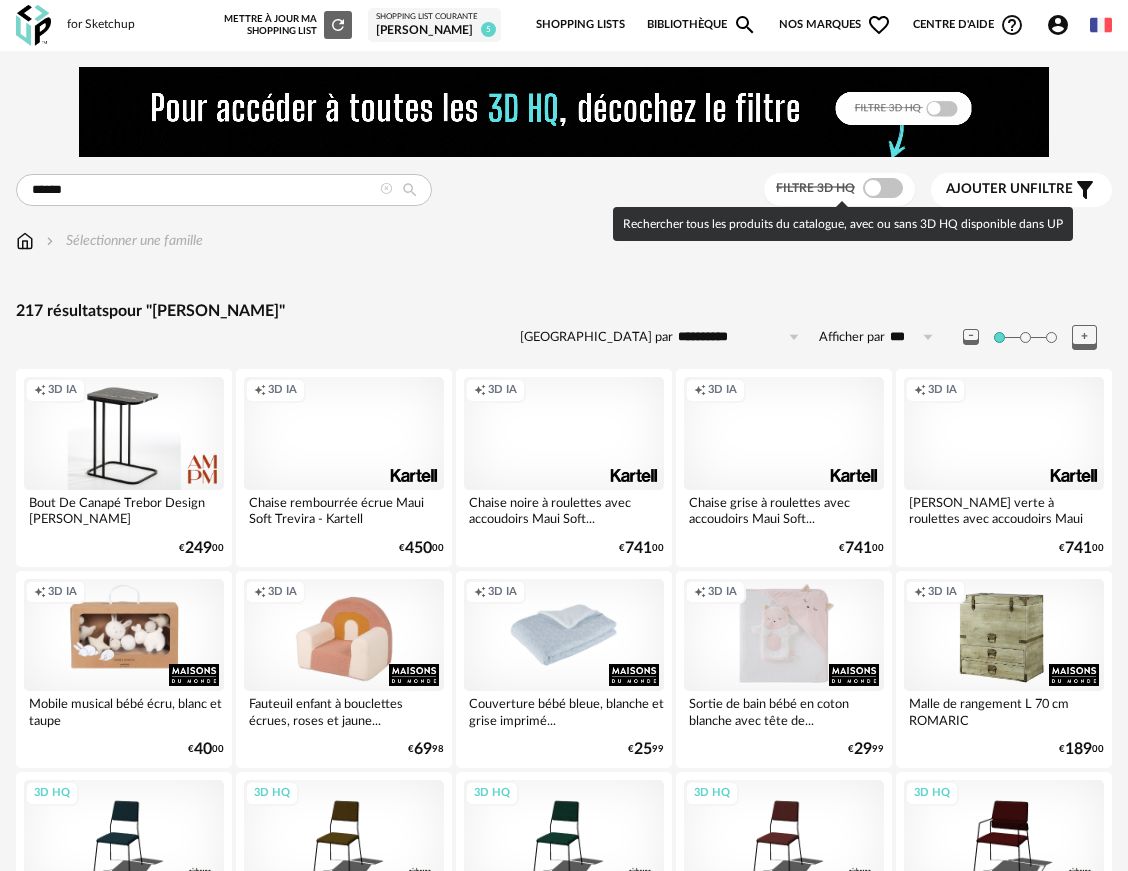 click at bounding box center [883, 188] 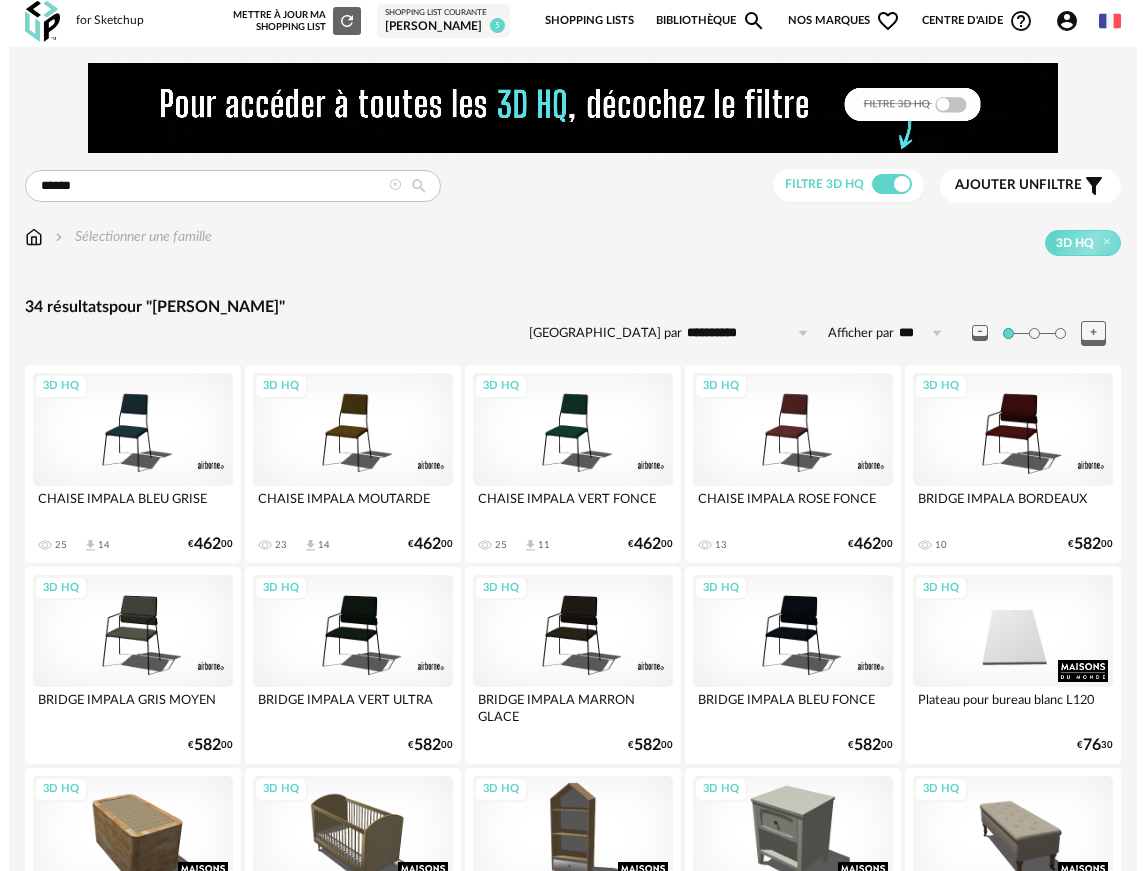 scroll, scrollTop: 0, scrollLeft: 0, axis: both 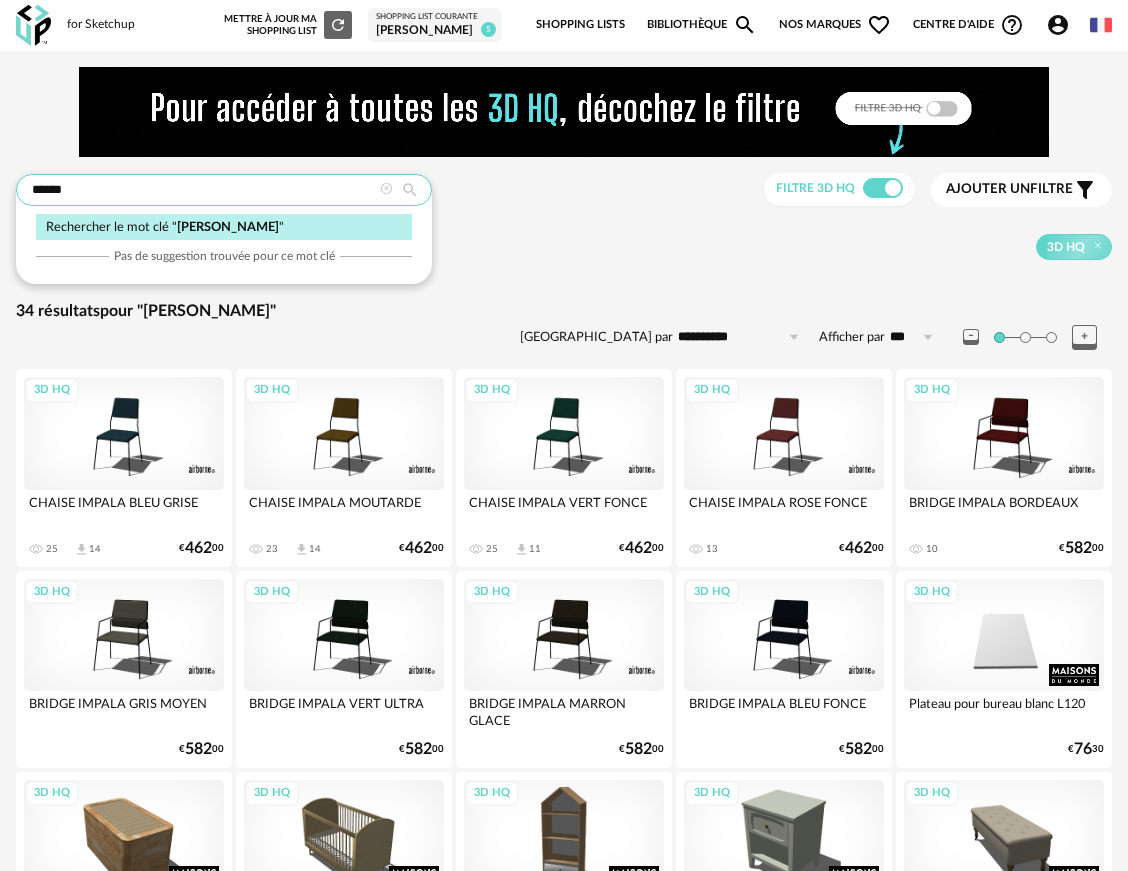 drag, startPoint x: 194, startPoint y: 193, endPoint x: -261, endPoint y: 169, distance: 455.63254 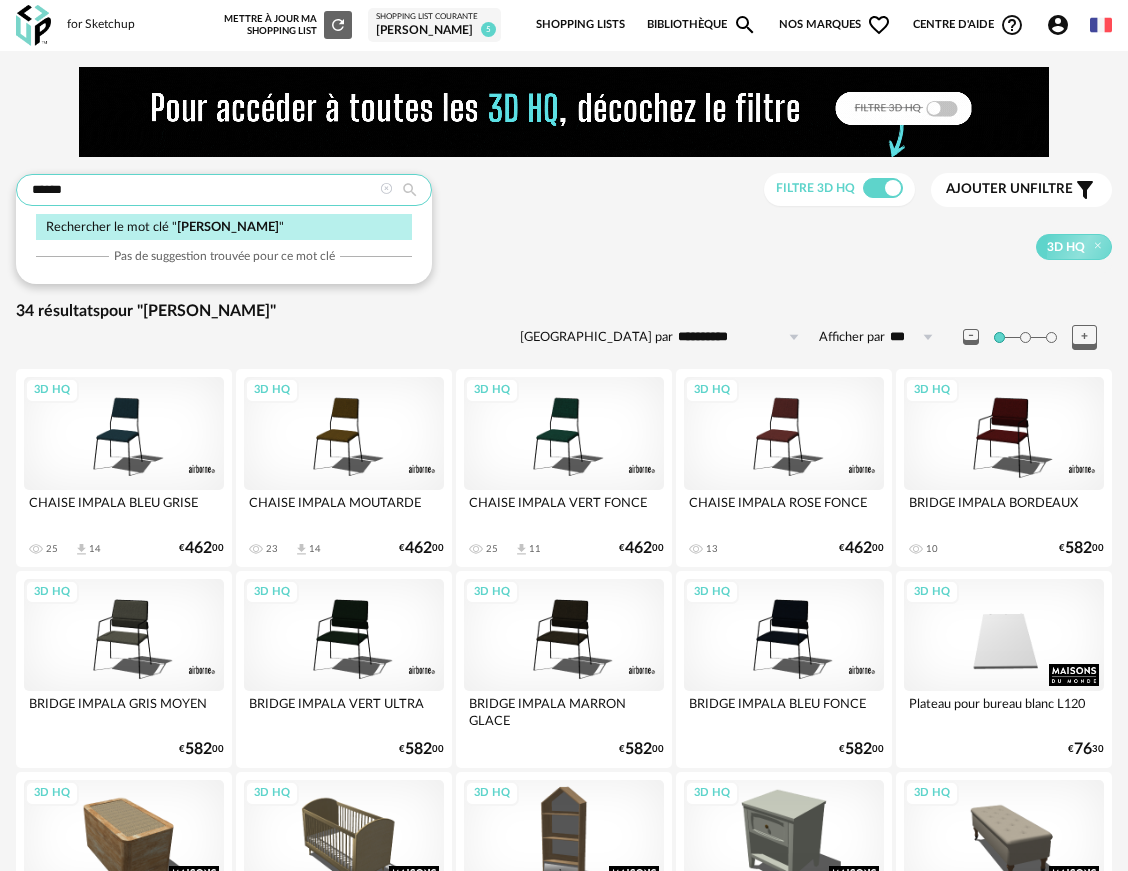 click on "for Sketchup   Nouvelle shopping list
Mettre à jour ma Shopping List
Refresh icon   Shopping List courante   Olivia   5       Shopping Lists   Bibliothèque Magnify icon   Nos marques Heart Outline icon   Toutes les marques   Close icon
Centre d'aide Help Circle Outline icon   Tutos vidéos   Lire la FAQ   Contacter le support   Account Circle icon   Compte   Connecté en tant que   Jimenez Javier   Modifier mon profil   Ma bibliothèque perso   Mes 3D IA Creation icon   Nouveautés de la plateforme       Déconnexion
English
Menu icon         ******
Rechercher le mot clé " trevor "
Pas de suggestion trouvée pour ce mot clé
Filtre 3D HQ
Ajouter un  filtre s   Filter icon   Filtrer par :   Modèle
Filtre 3D HQ
Marque
**
MACABANE
0
Made in design Editions
0     0" at bounding box center (564, 943) 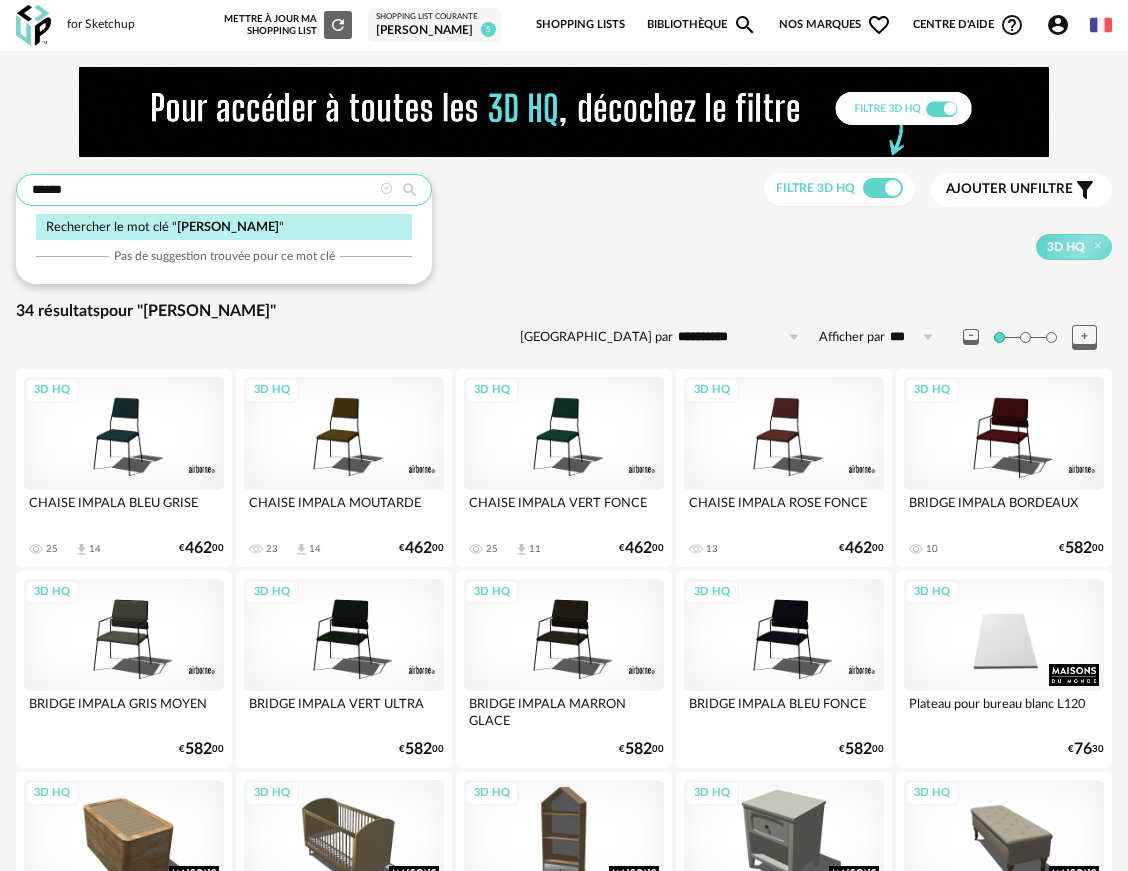 type on "******" 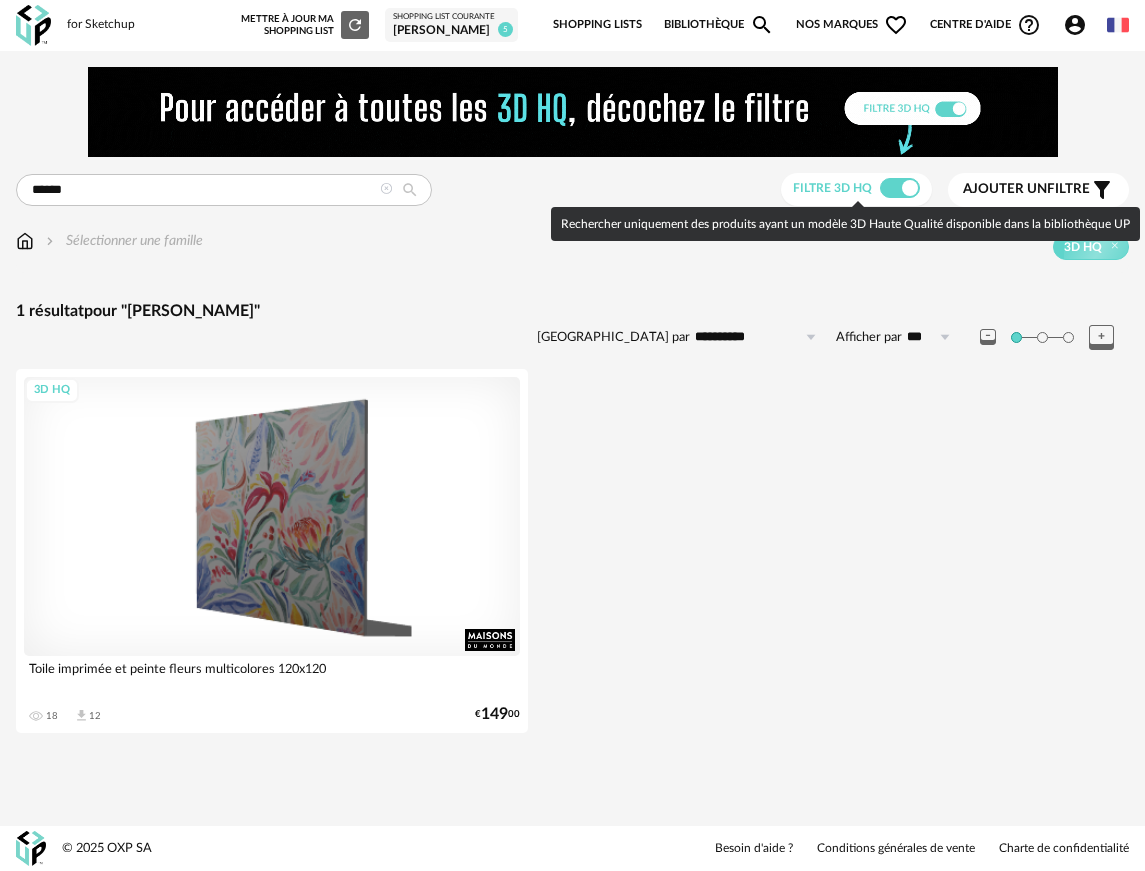 click at bounding box center [900, 188] 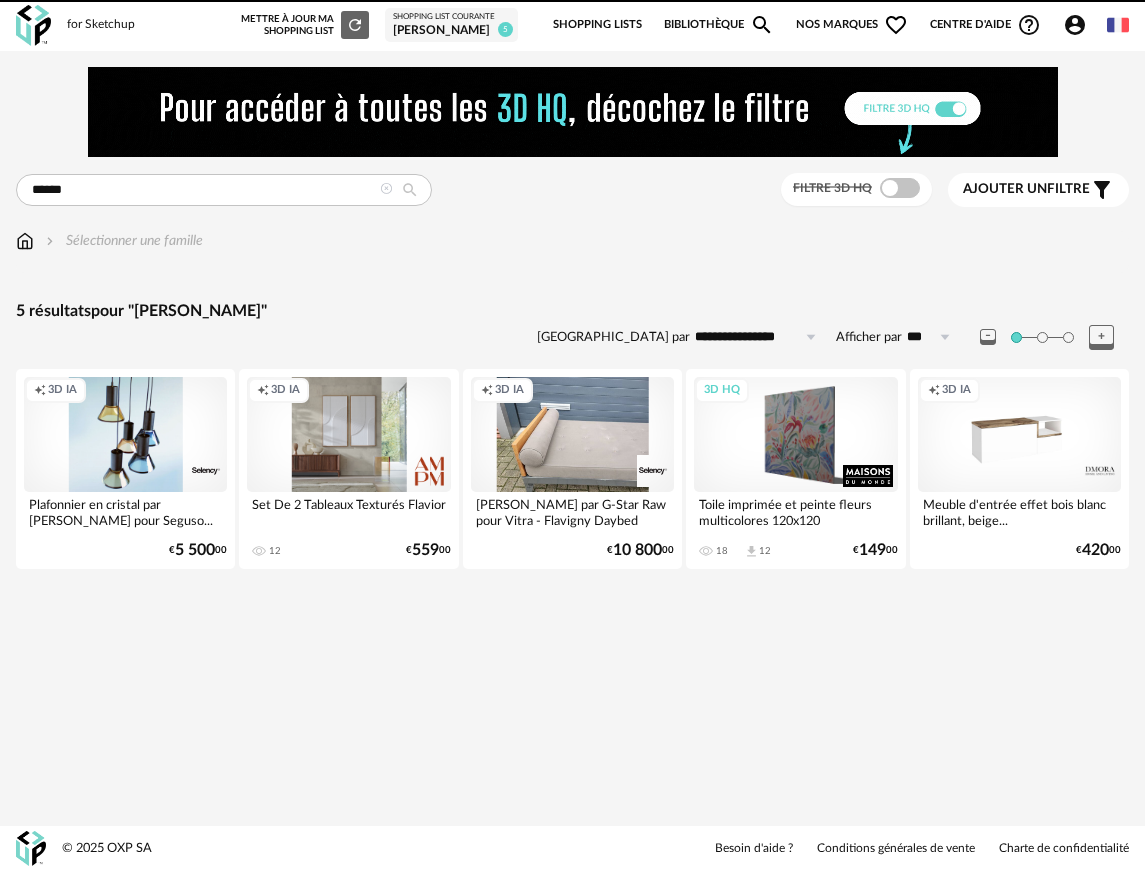 scroll, scrollTop: 0, scrollLeft: 0, axis: both 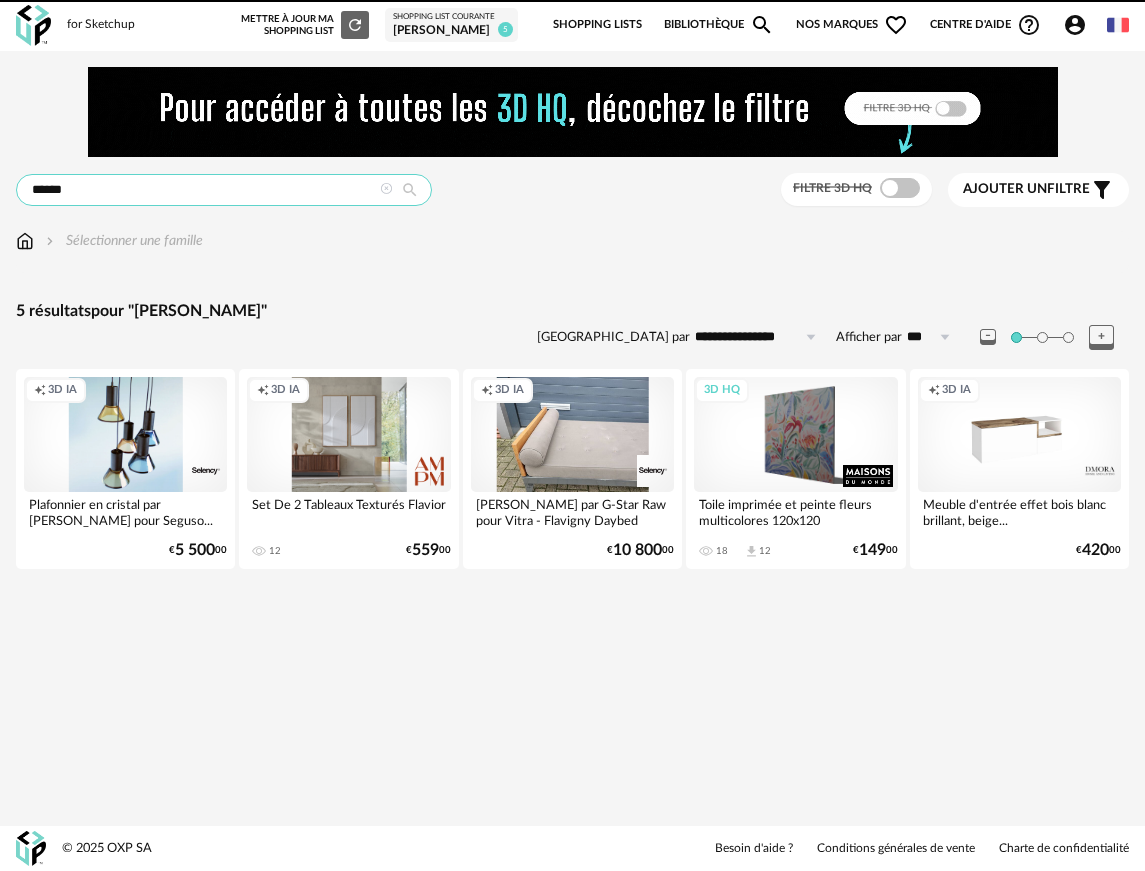 click on "******" at bounding box center (224, 190) 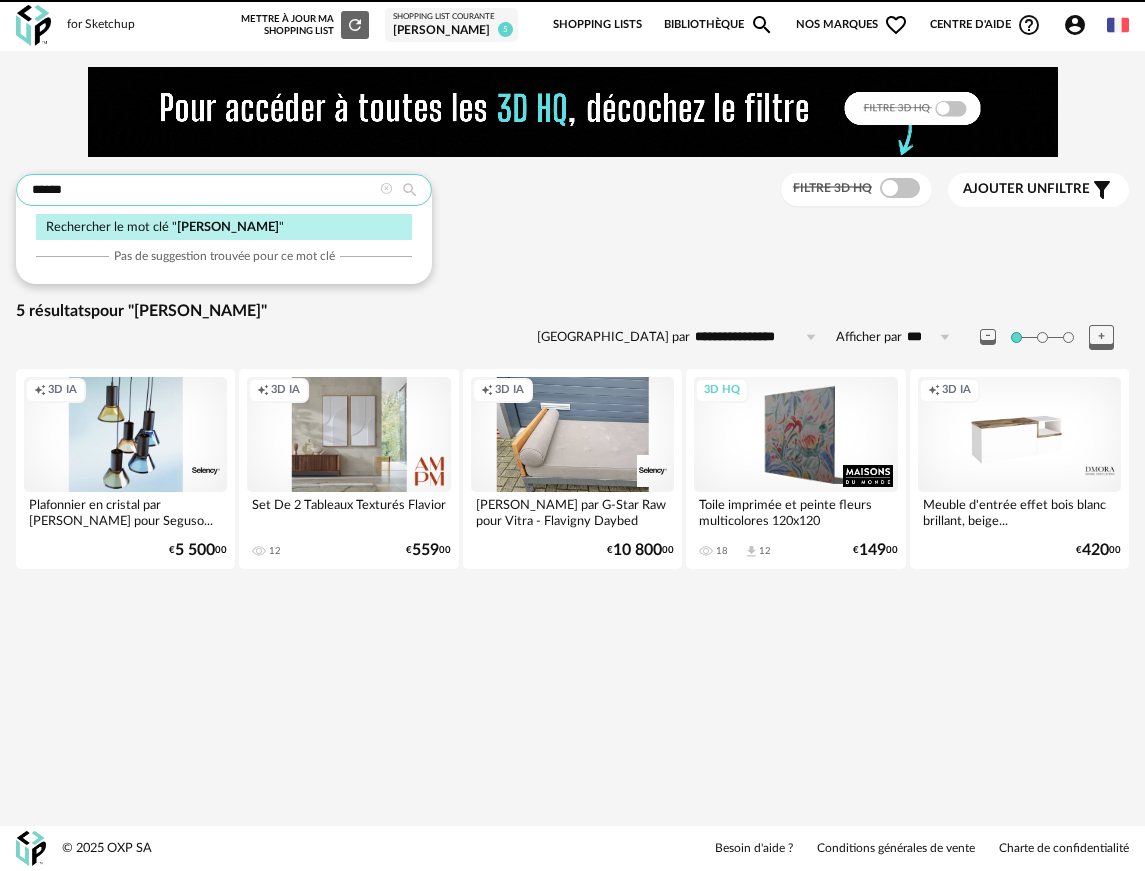 paste on "*******" 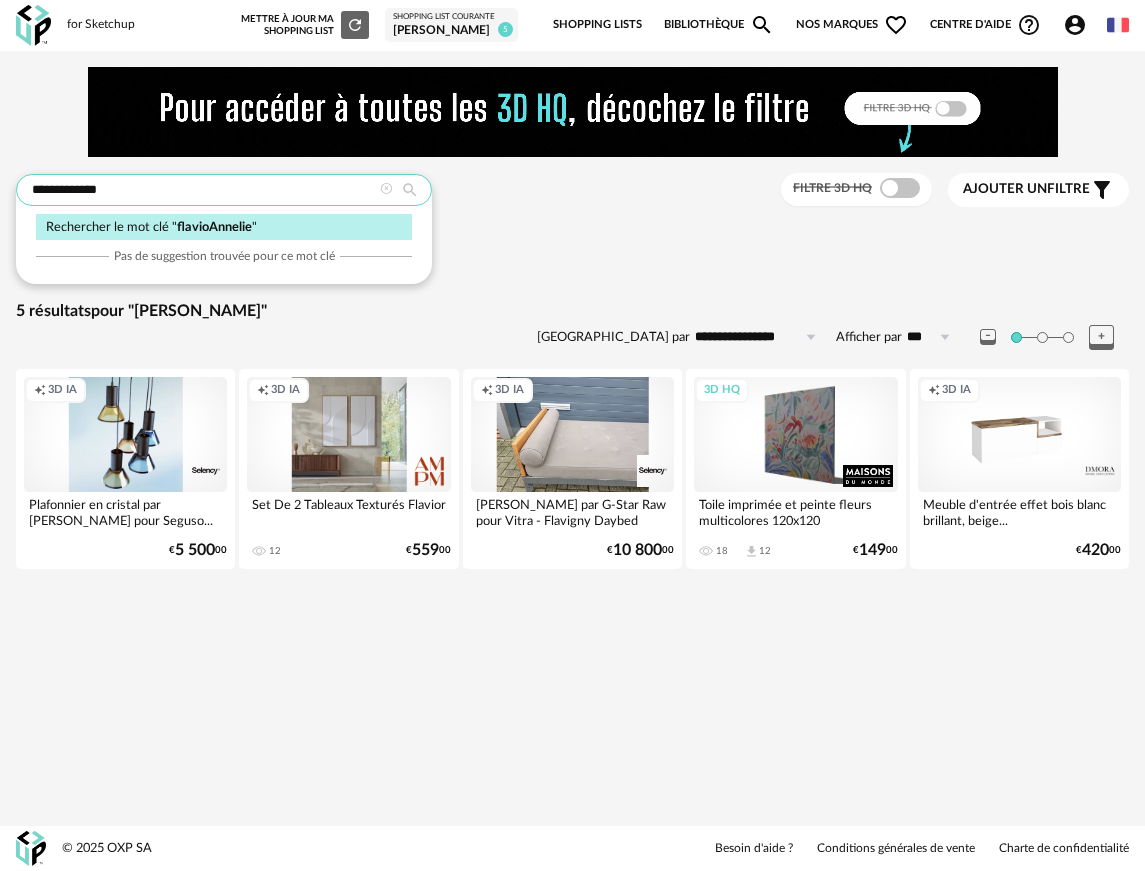 drag, startPoint x: 349, startPoint y: 195, endPoint x: -187, endPoint y: 174, distance: 536.4112 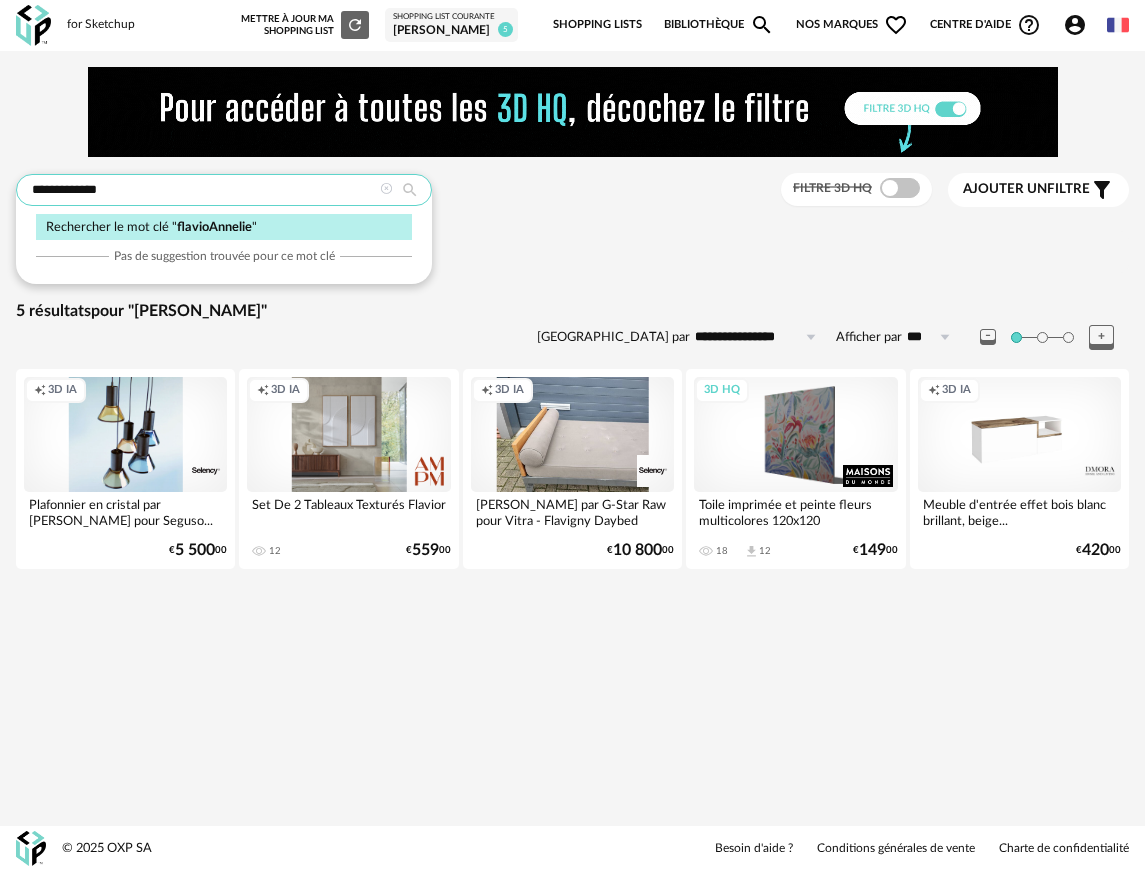 click on "**********" at bounding box center (572, 435) 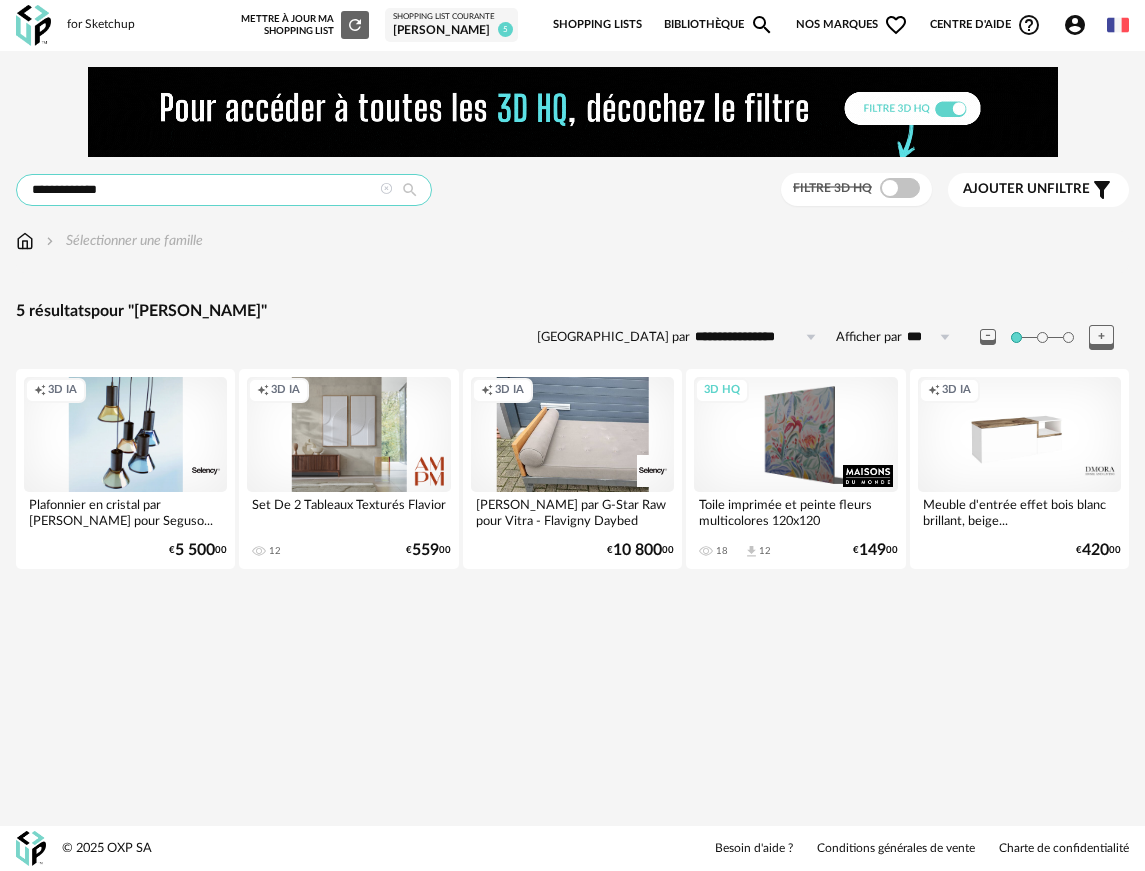 paste 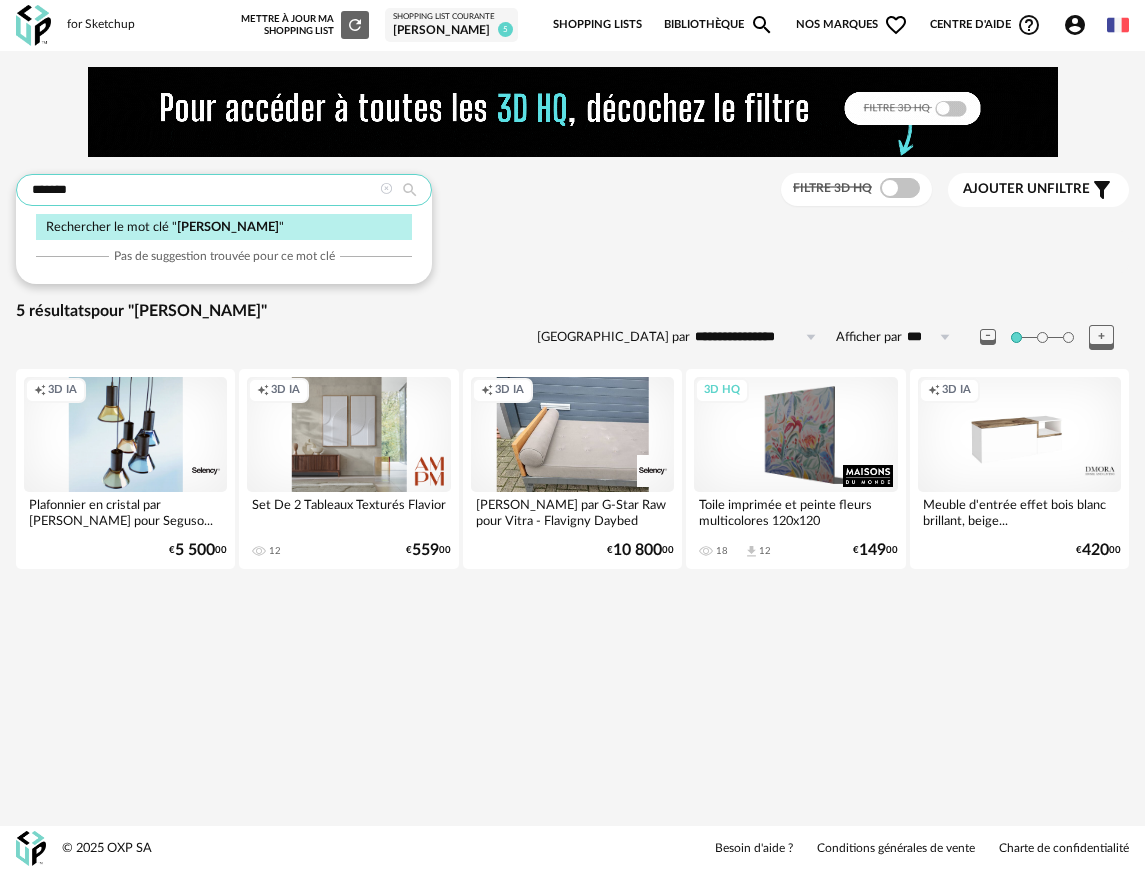 type on "*******" 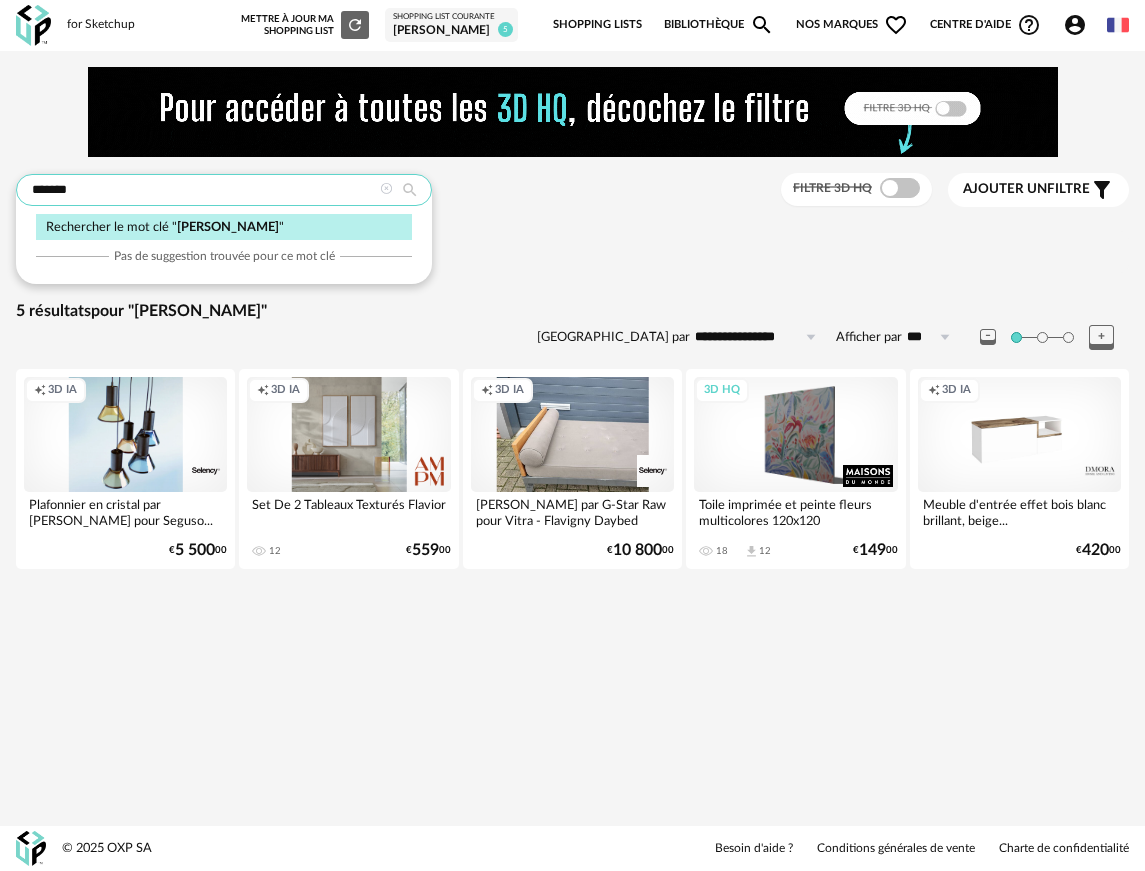 type on "**********" 